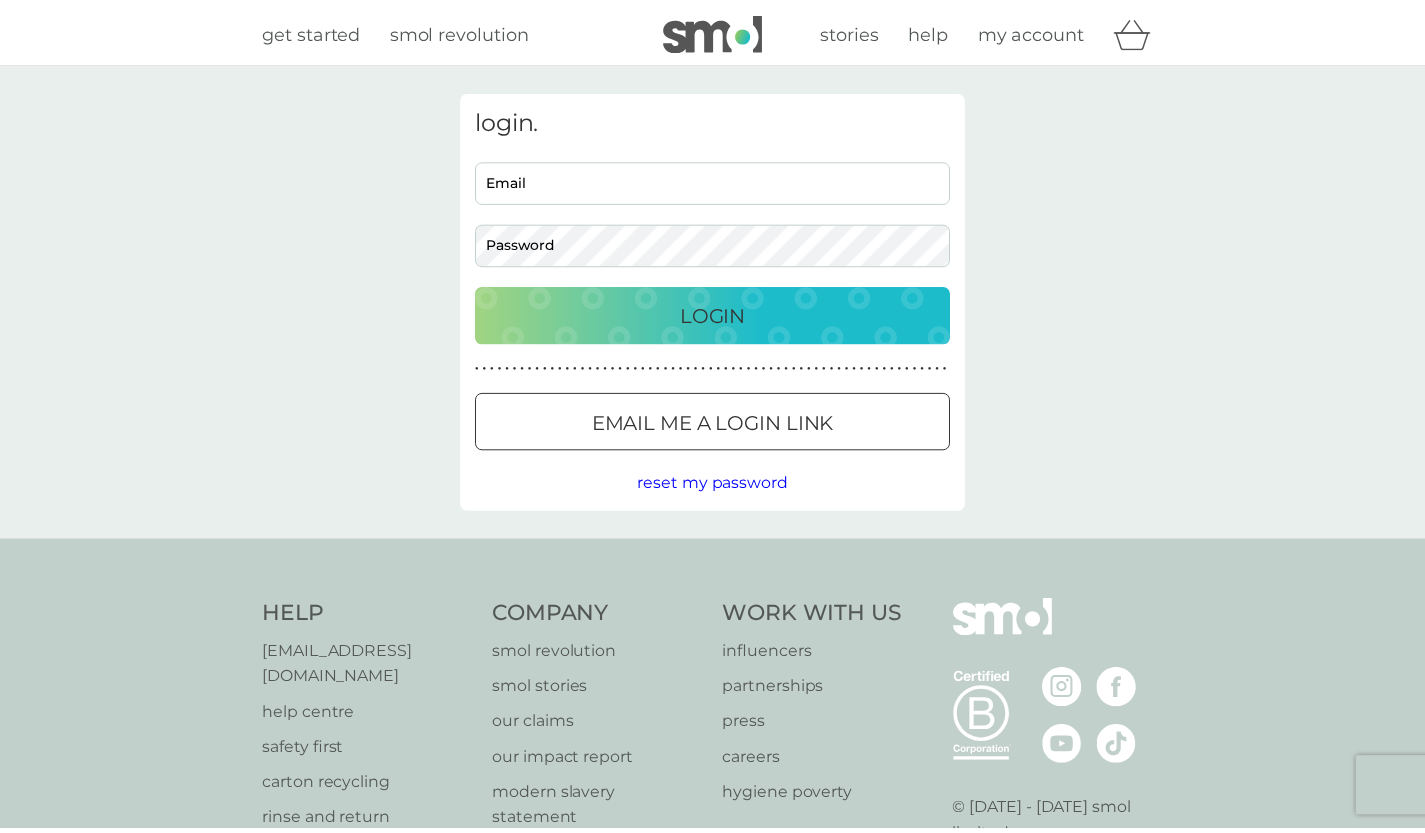 scroll, scrollTop: 0, scrollLeft: 0, axis: both 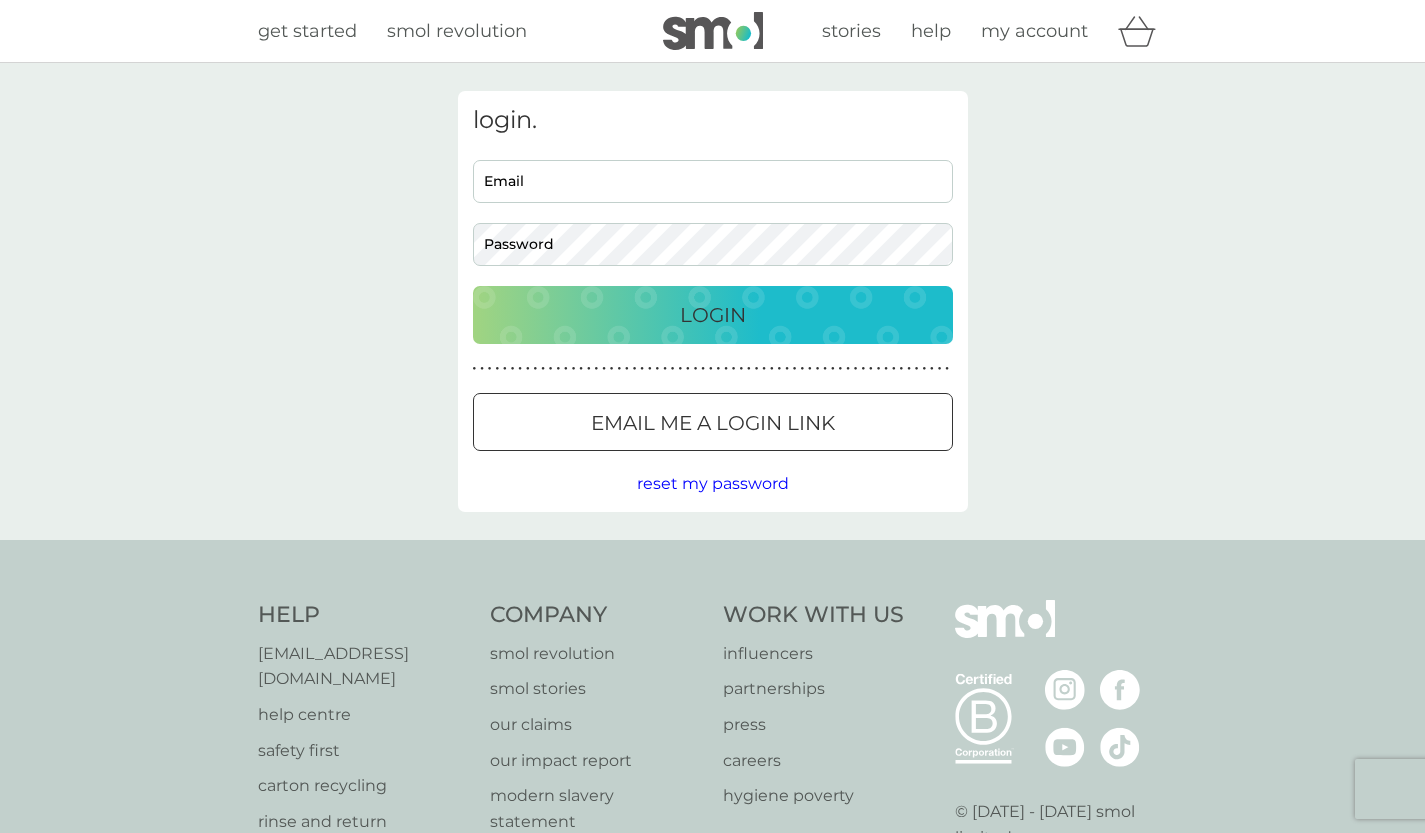 type on "[EMAIL_ADDRESS][DOMAIN_NAME]" 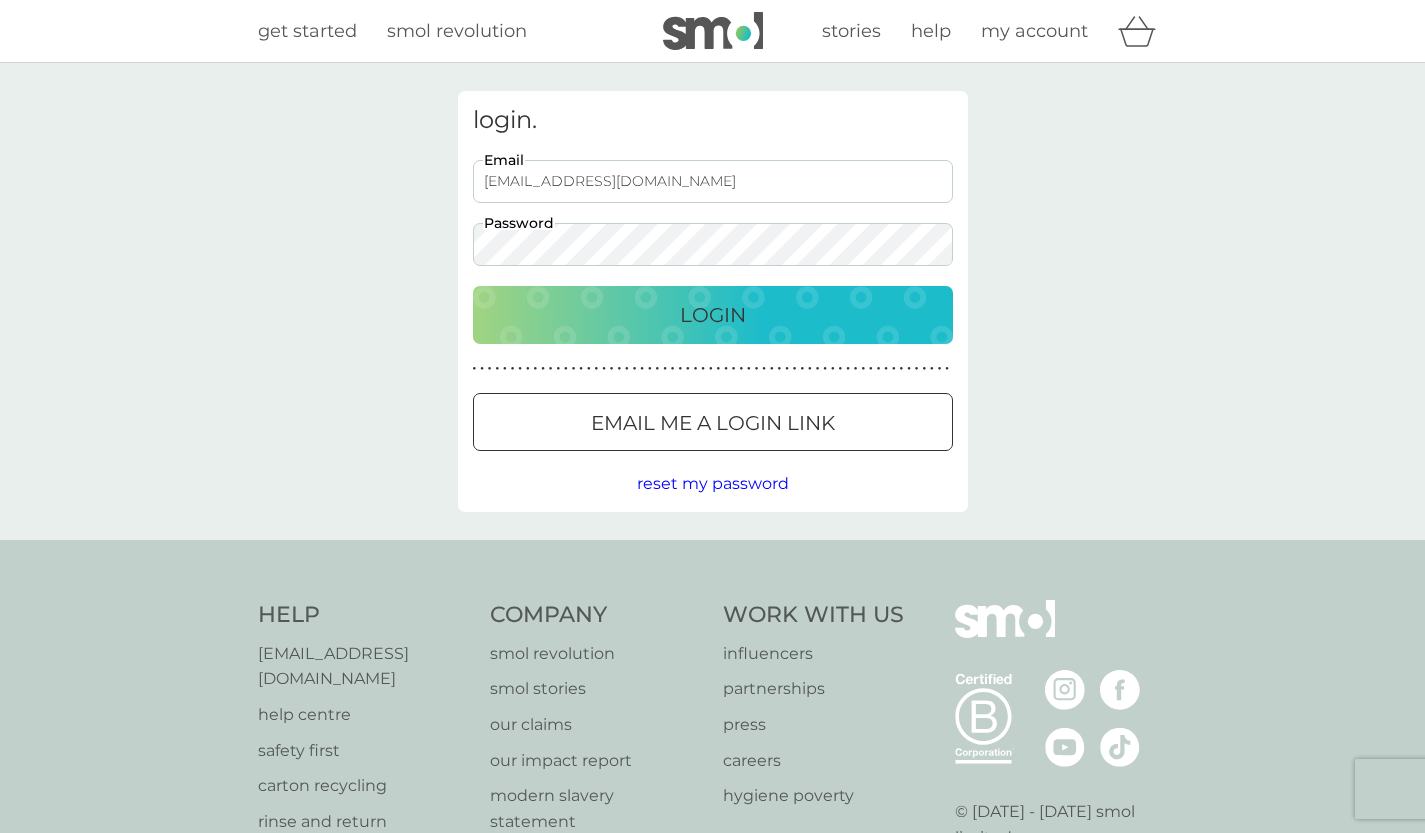 click on "Login" at bounding box center [713, 315] 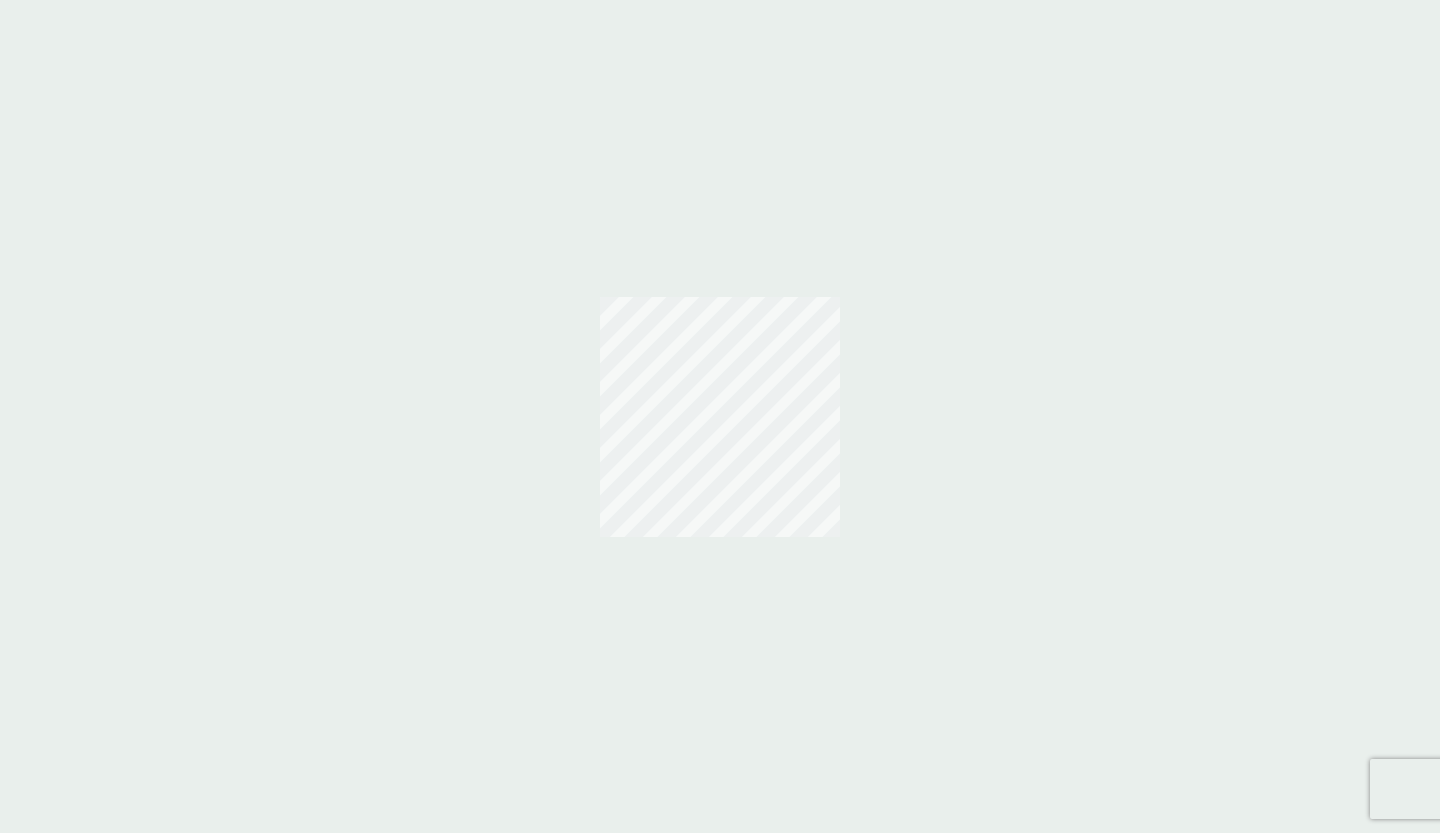 scroll, scrollTop: 0, scrollLeft: 0, axis: both 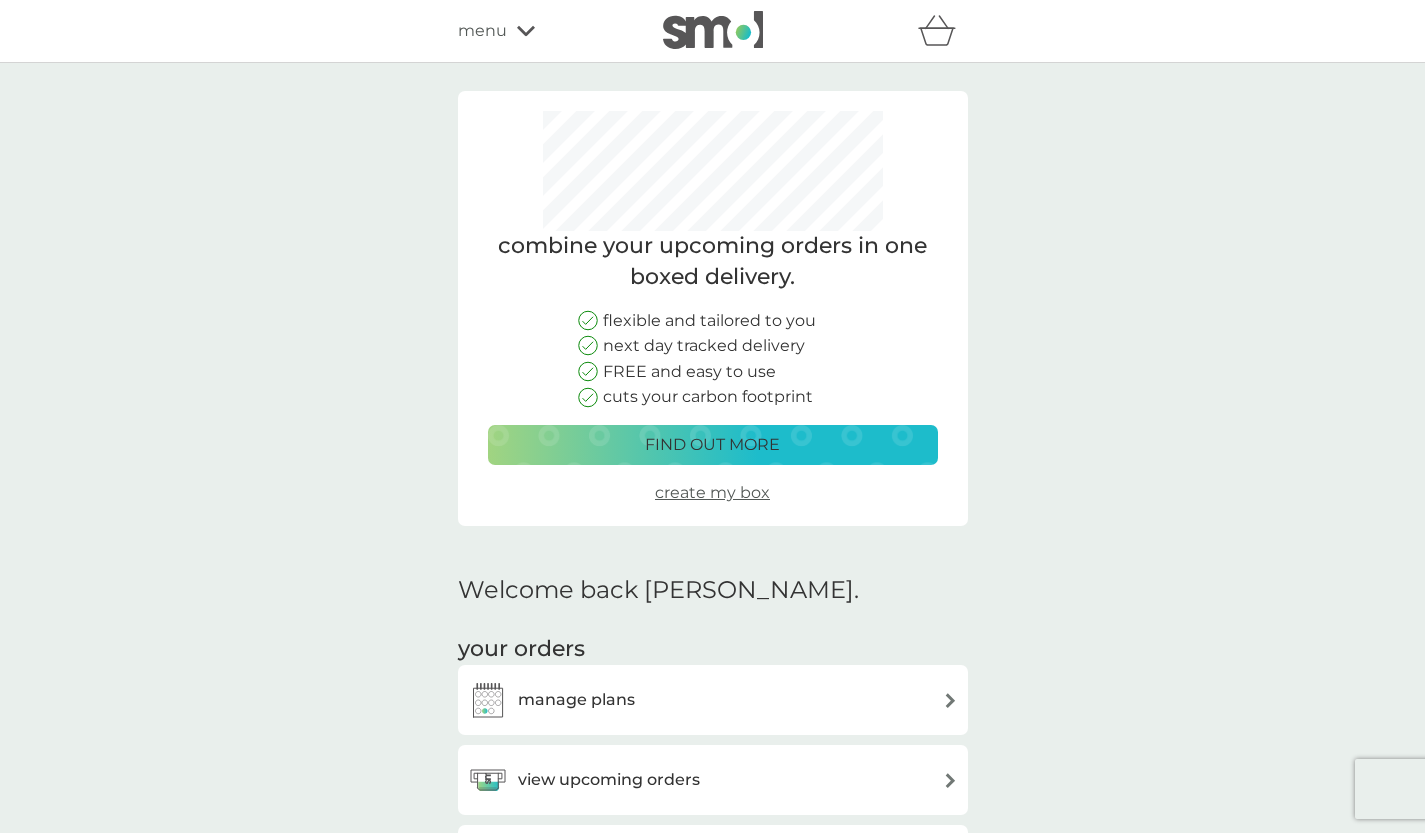 click on "view upcoming orders" at bounding box center (609, 780) 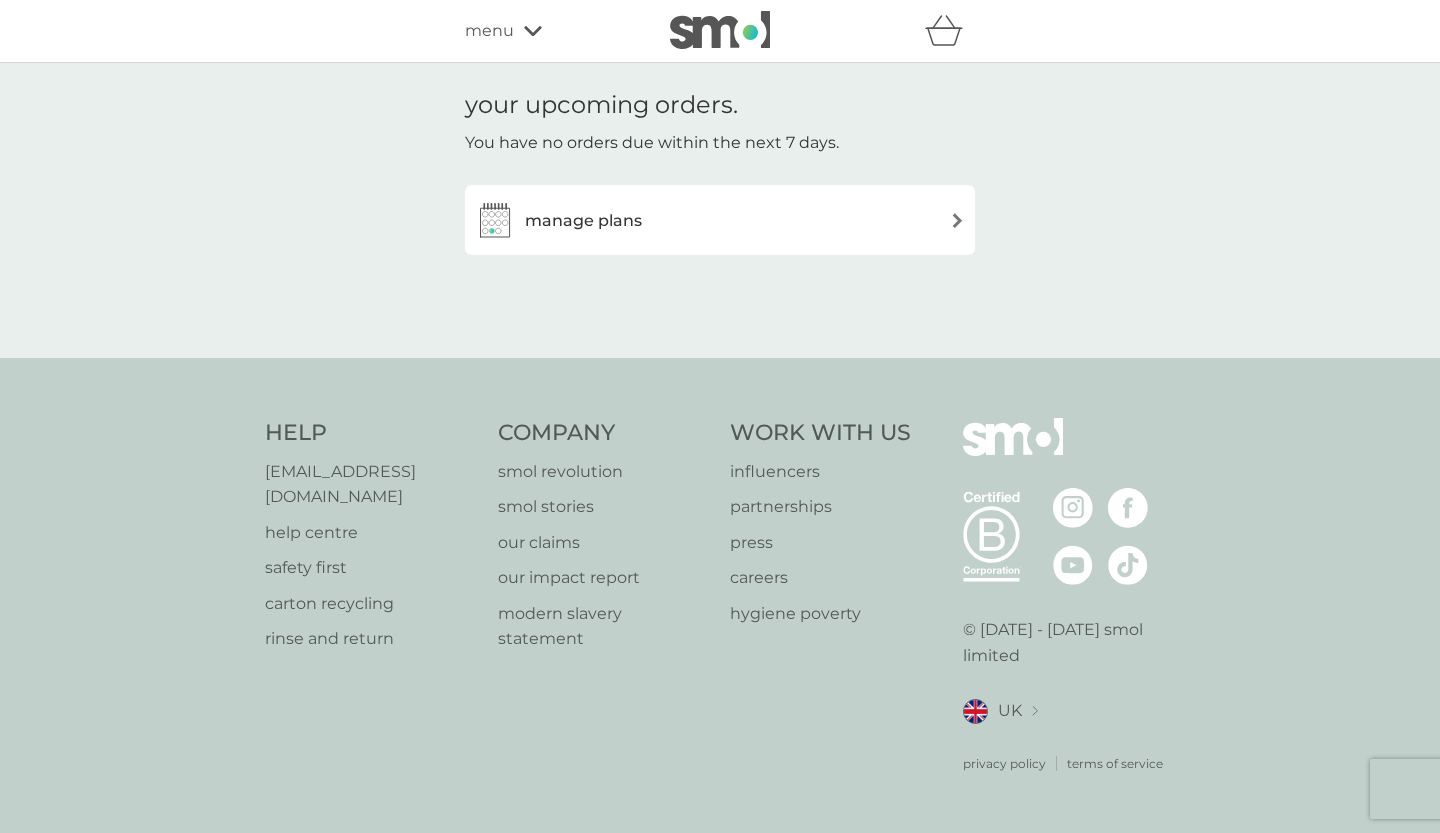 click on "manage plans" at bounding box center [583, 221] 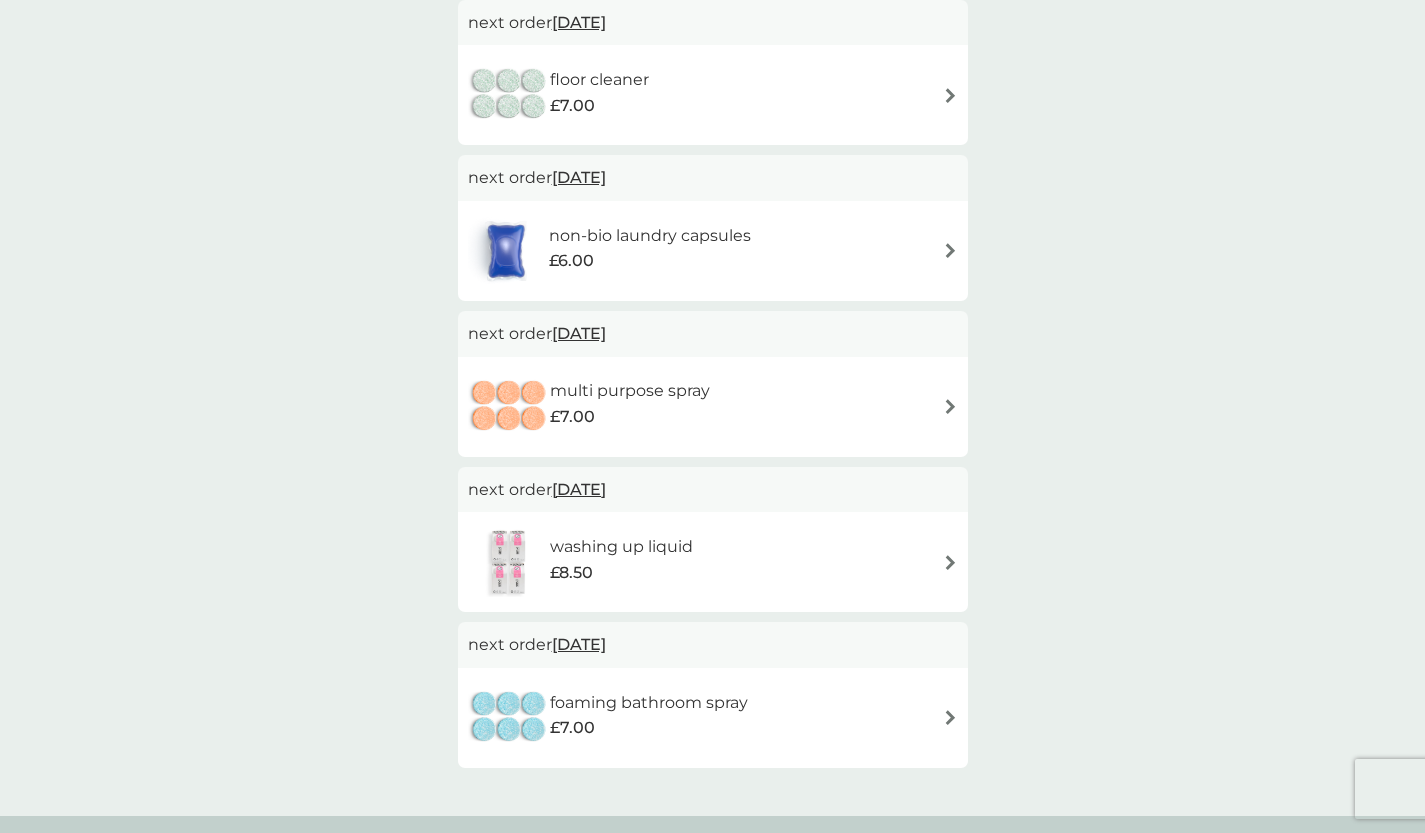 scroll, scrollTop: 574, scrollLeft: 0, axis: vertical 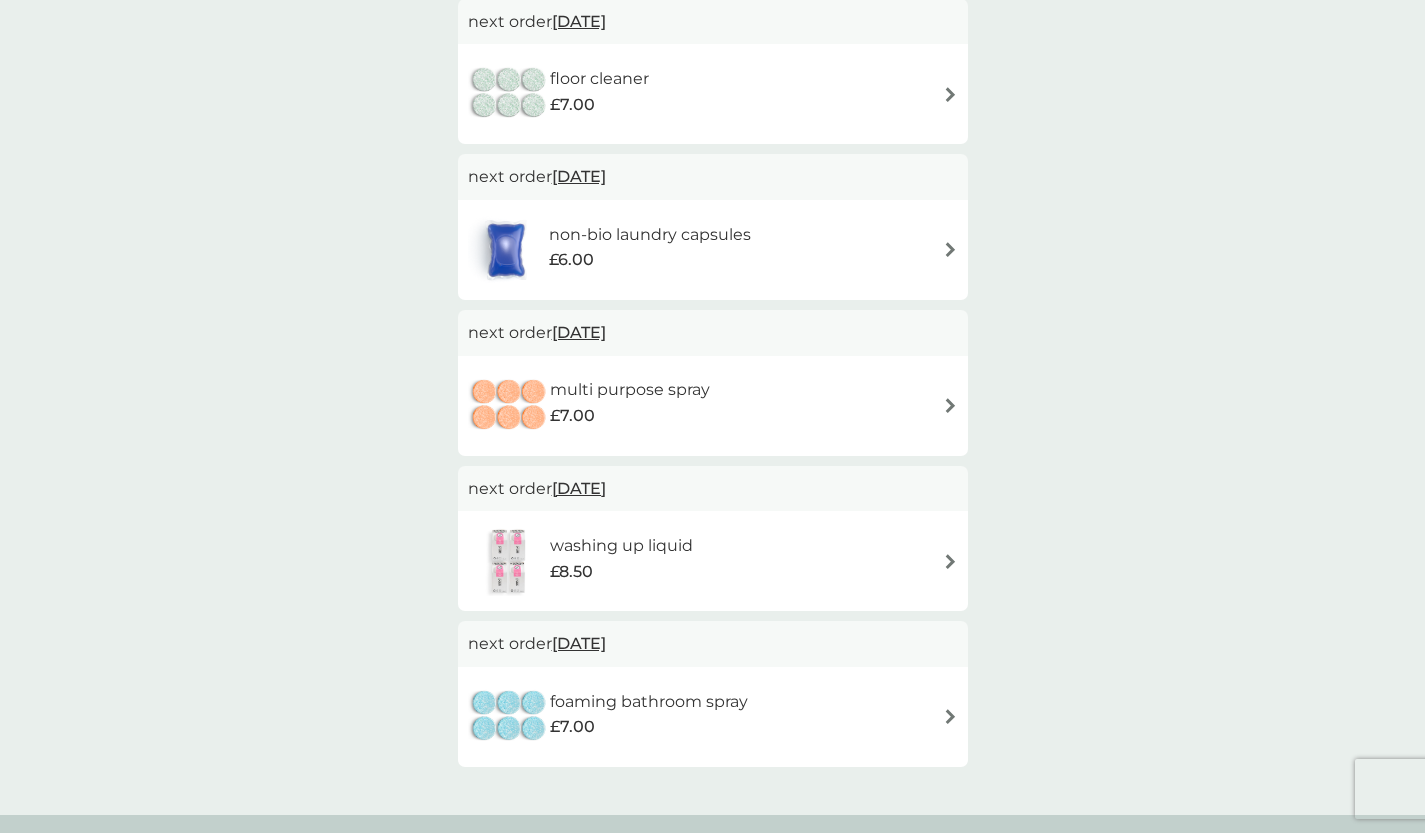 click on "washing up liquid" at bounding box center [621, 546] 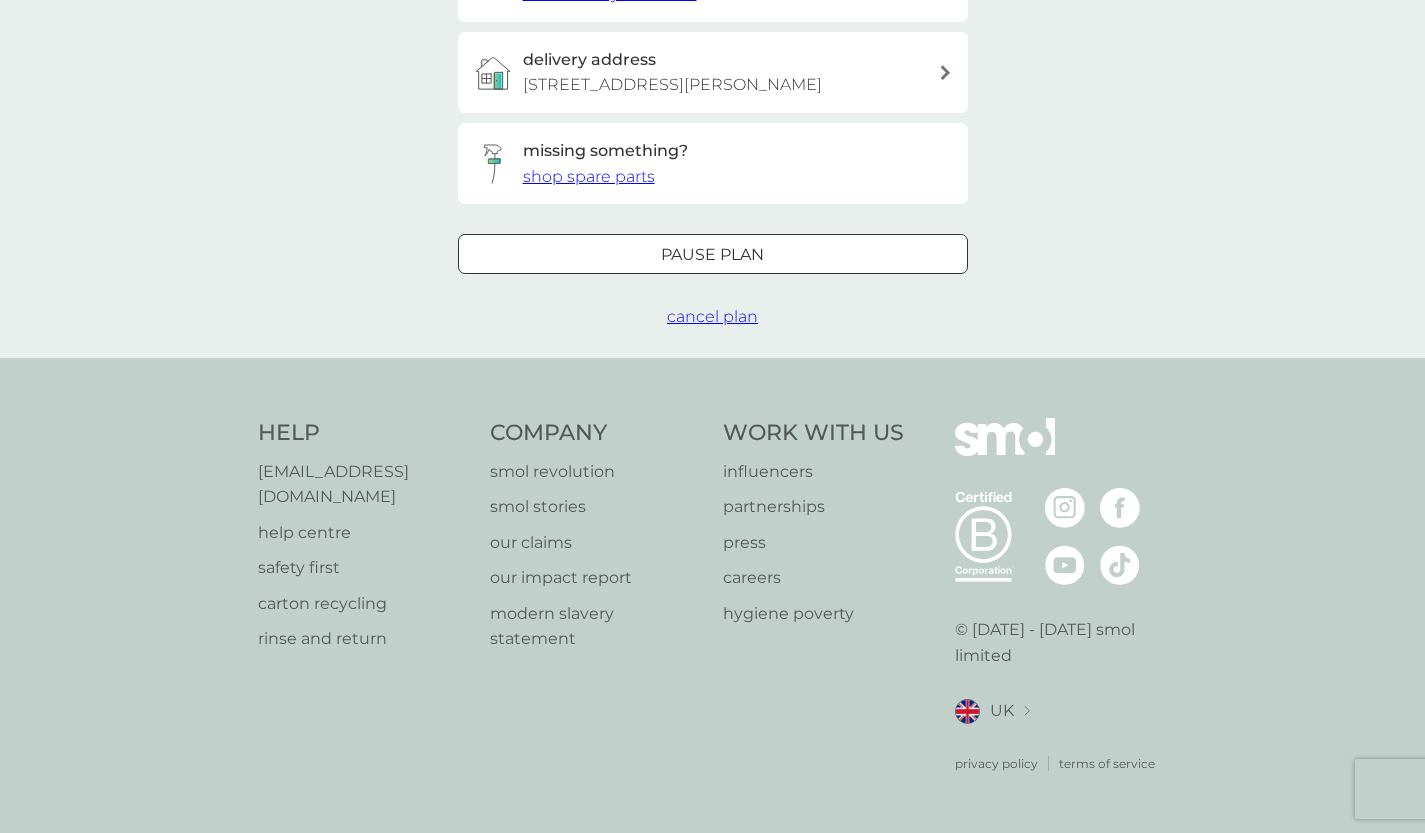 scroll, scrollTop: 0, scrollLeft: 0, axis: both 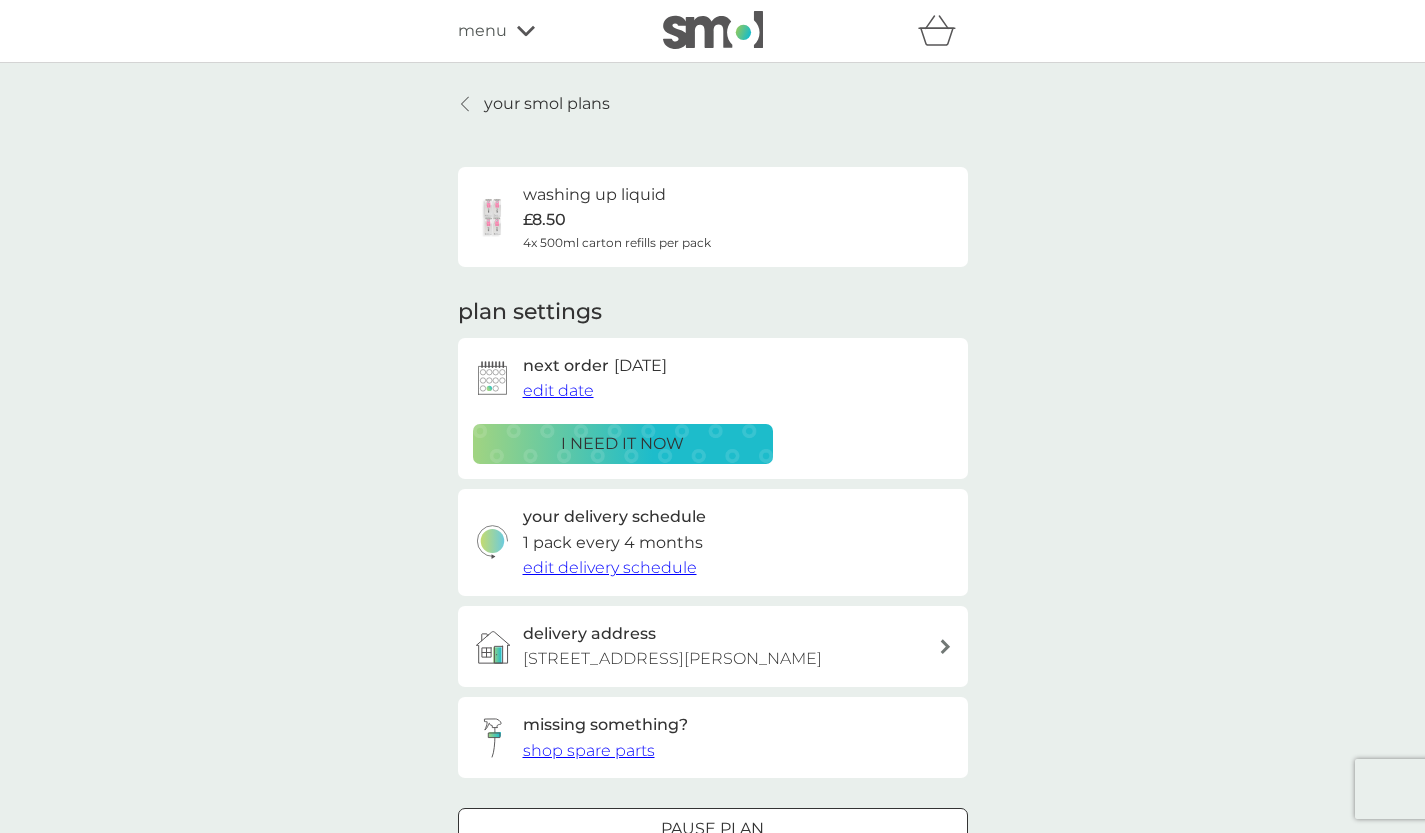 click on "i need it now" at bounding box center [622, 444] 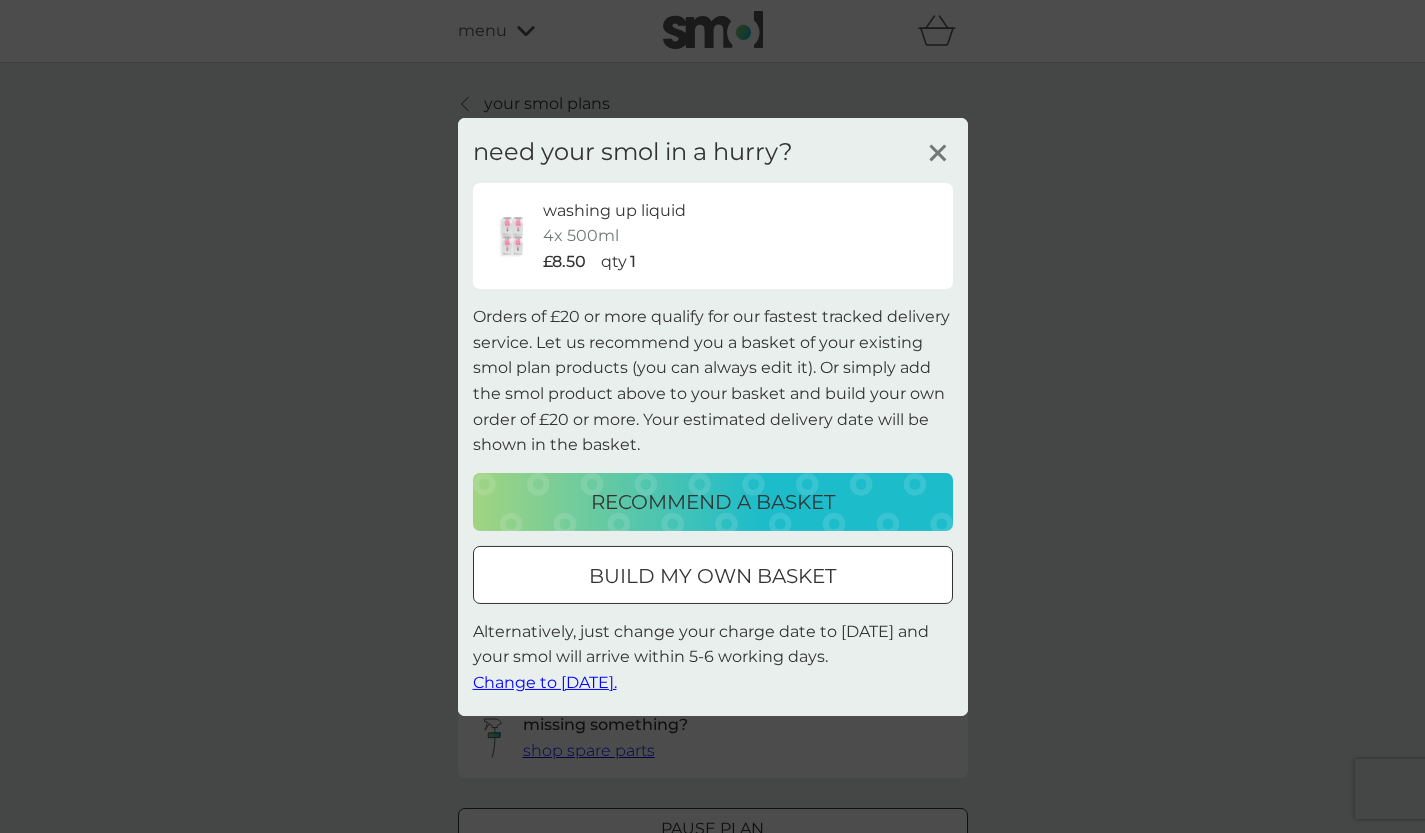click on "recommend a basket" at bounding box center [713, 502] 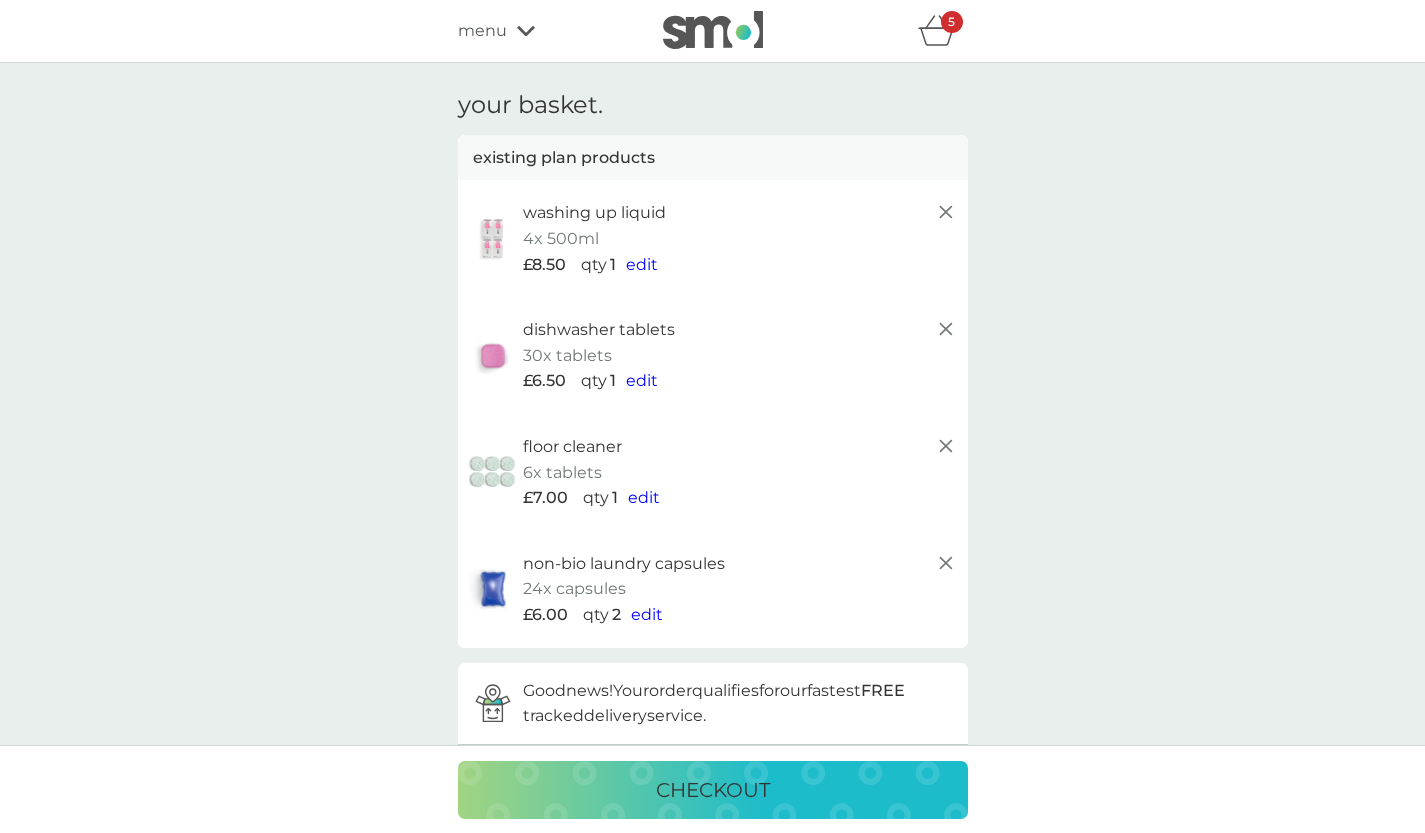 click 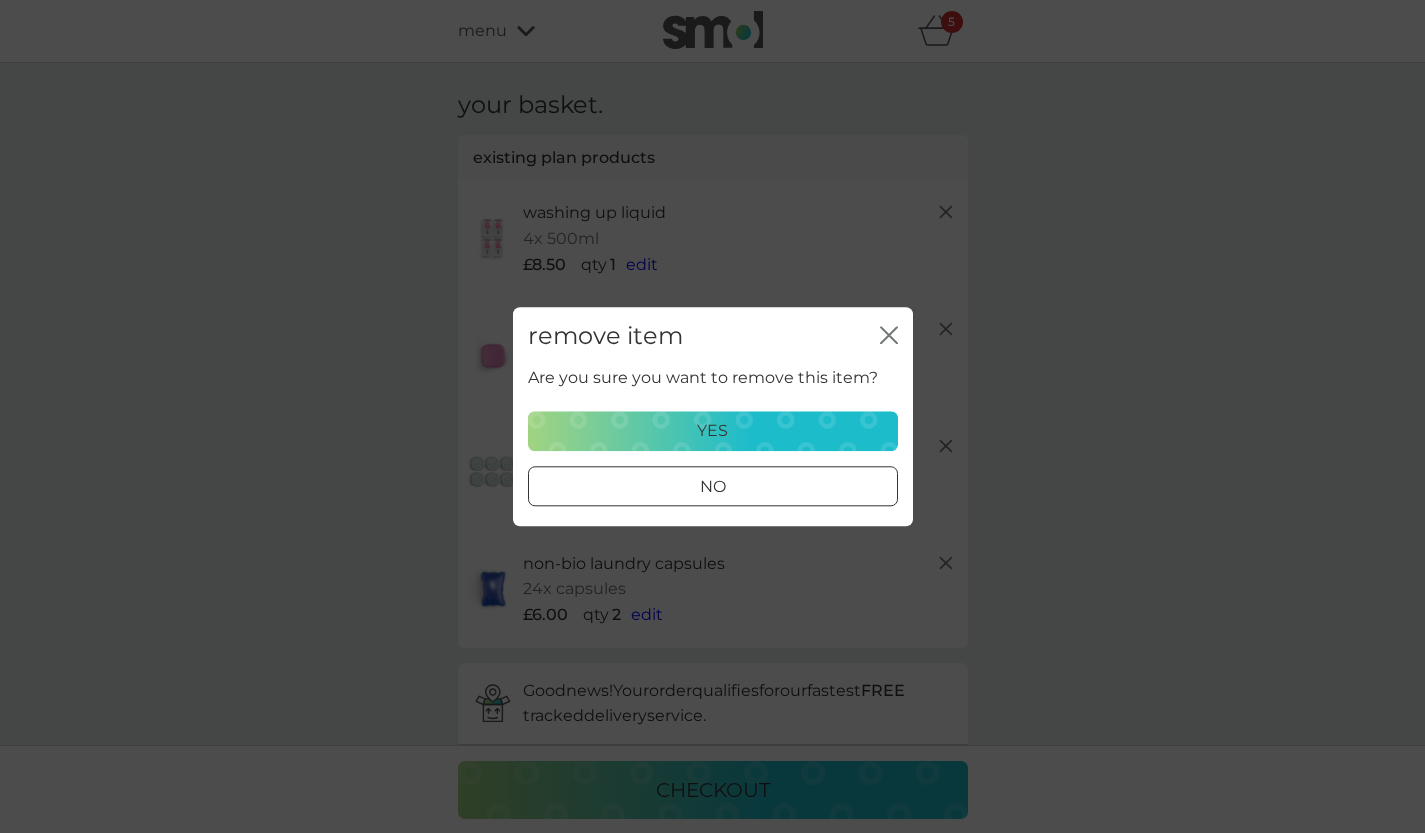 click on "yes" at bounding box center (713, 431) 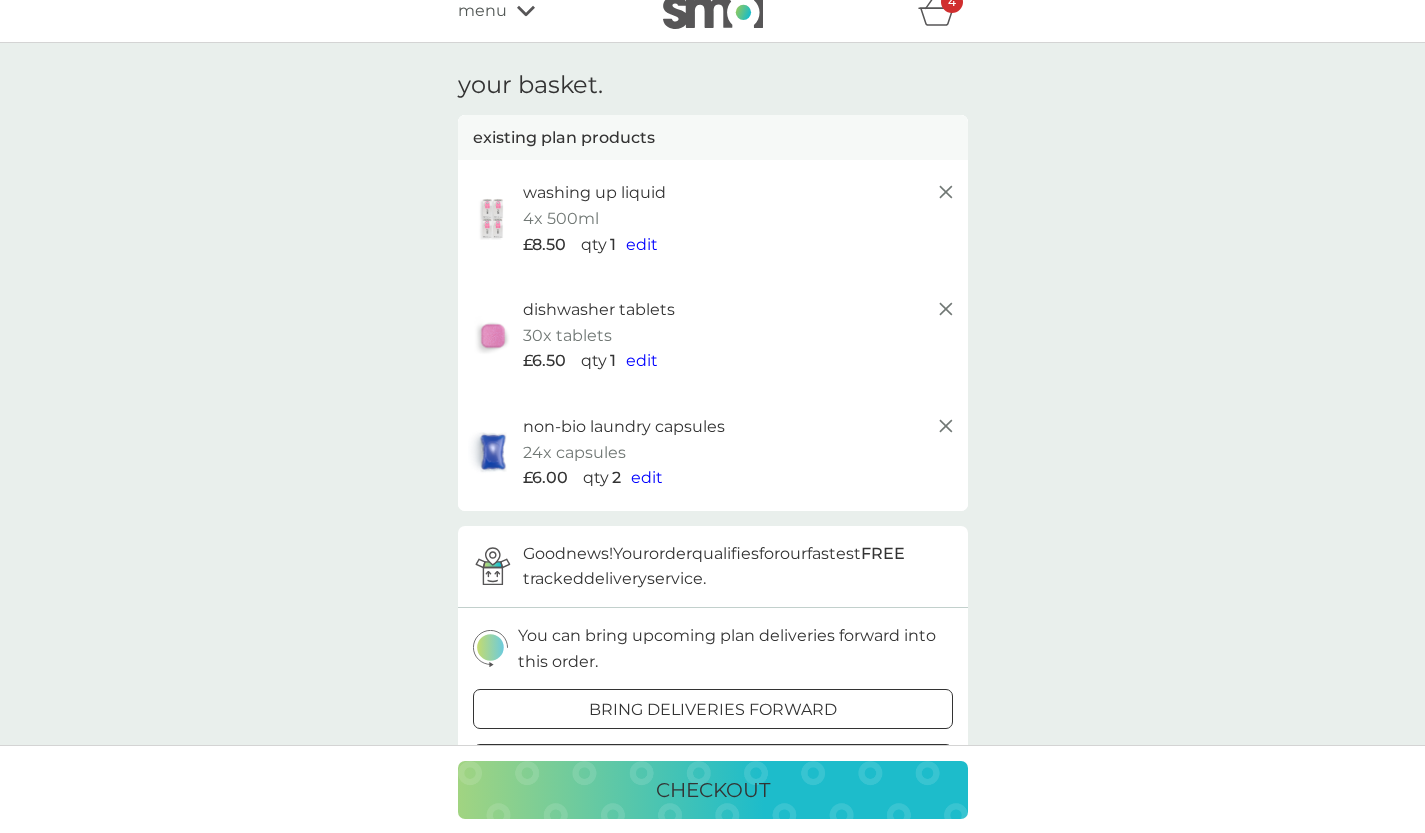 scroll, scrollTop: 0, scrollLeft: 0, axis: both 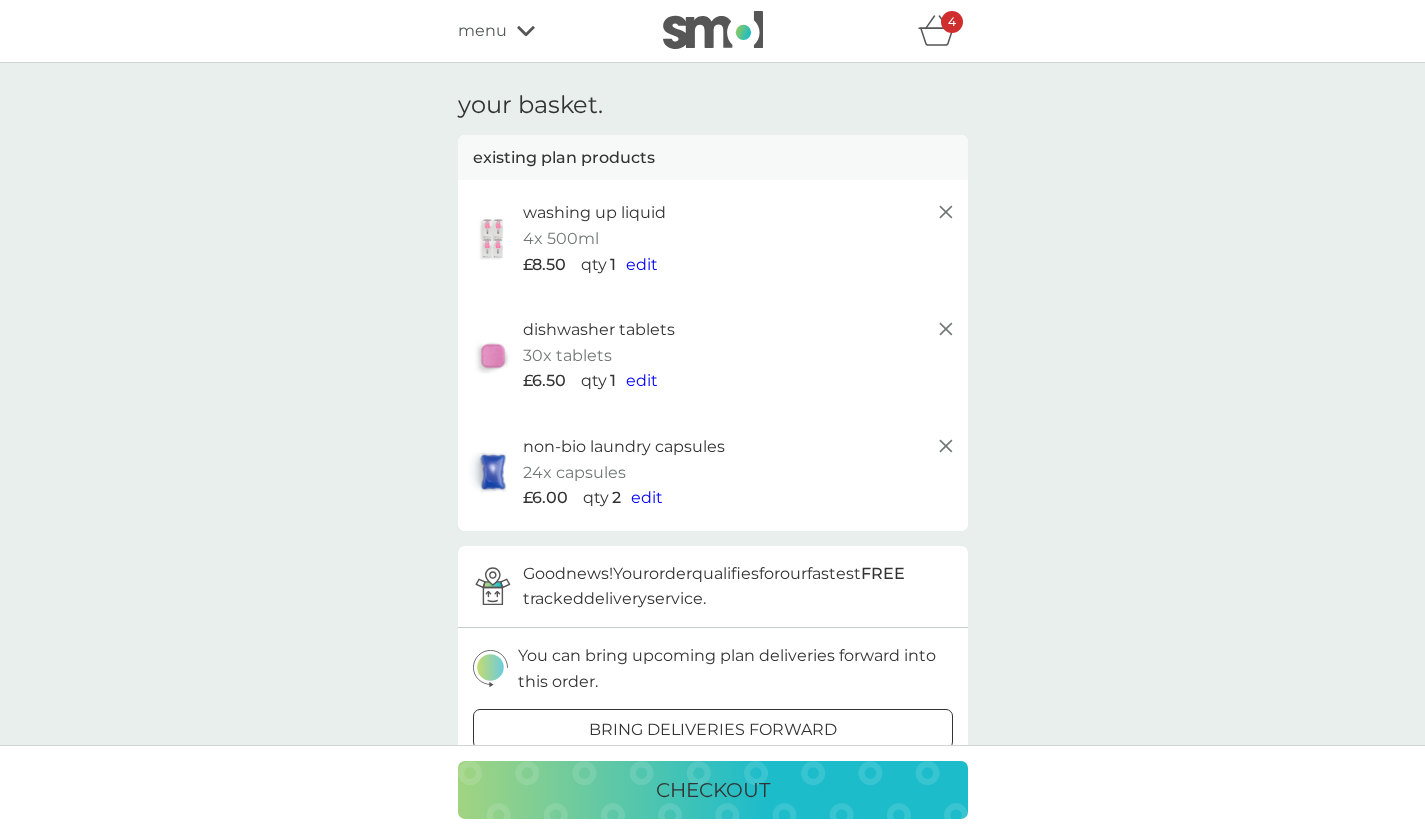 click 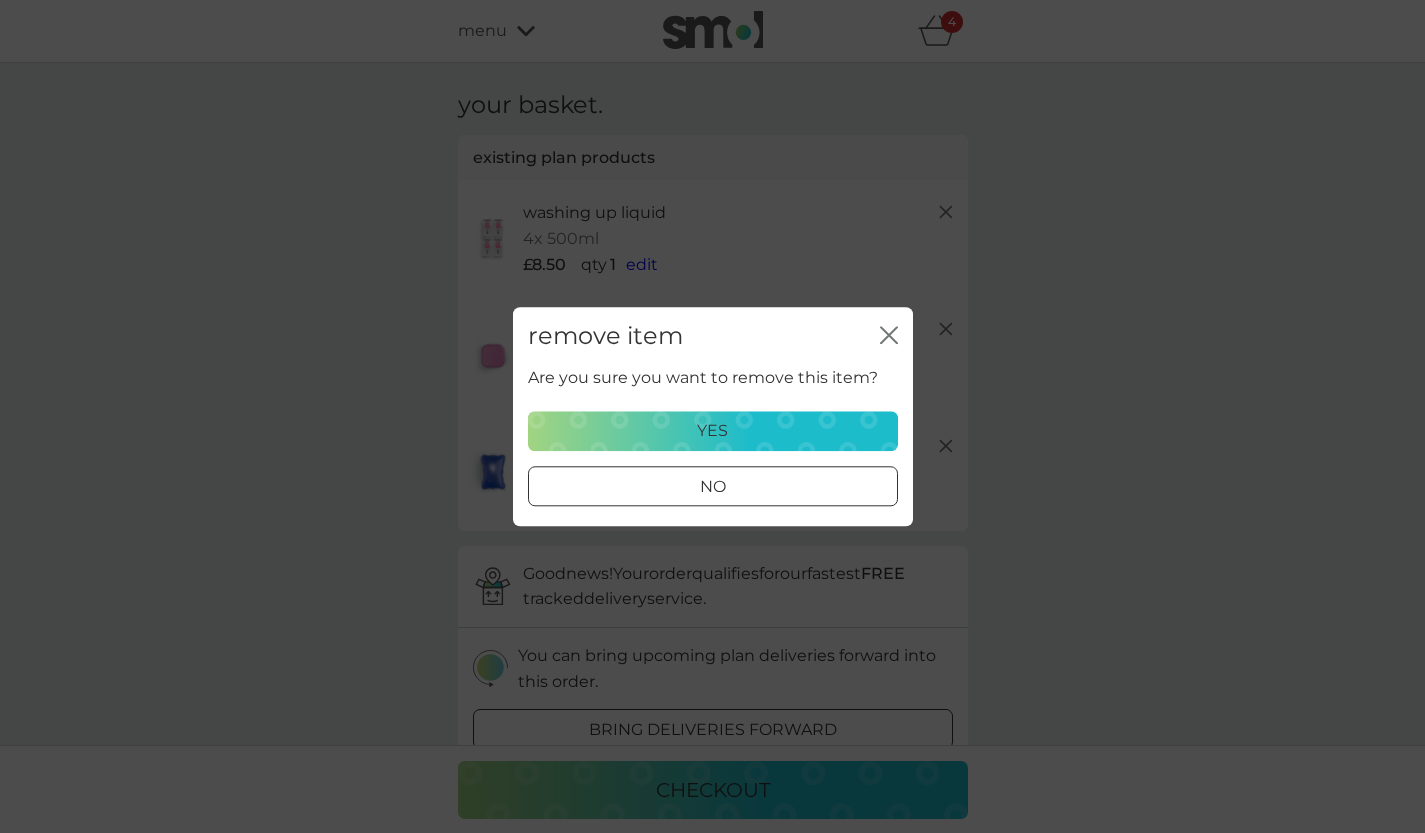 click on "yes" at bounding box center [713, 431] 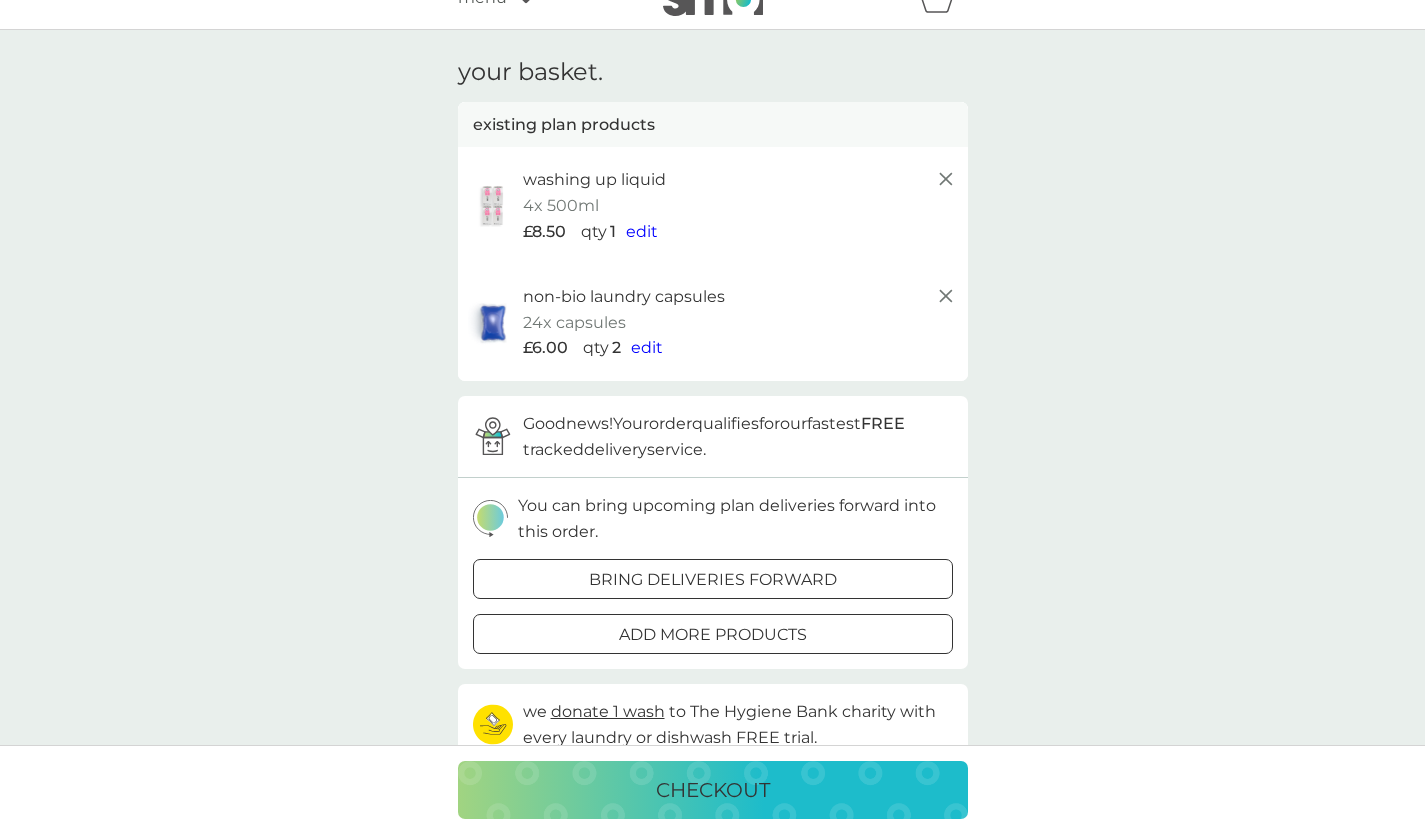 scroll, scrollTop: 0, scrollLeft: 0, axis: both 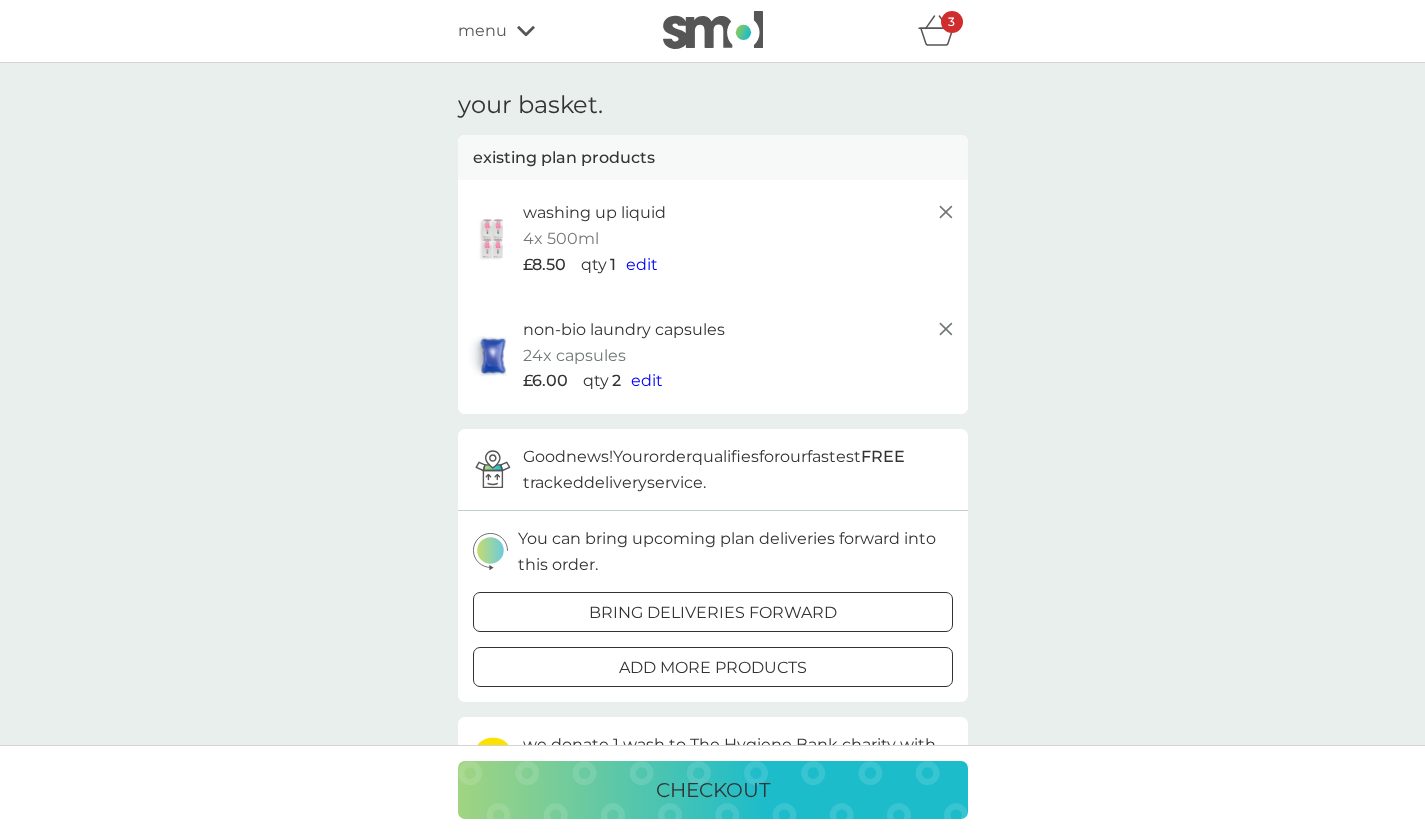 click on "edit" at bounding box center (647, 380) 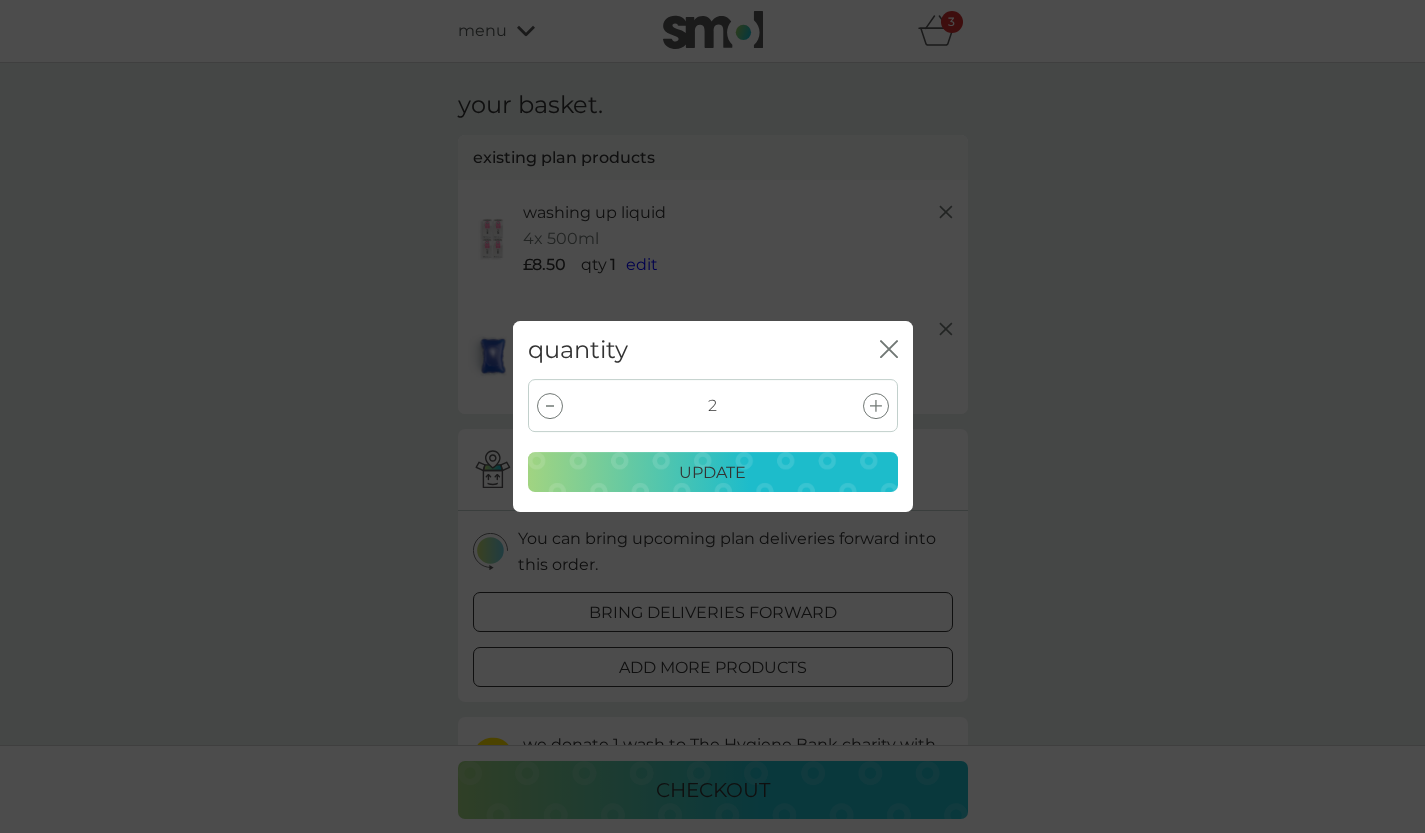 click at bounding box center (550, 406) 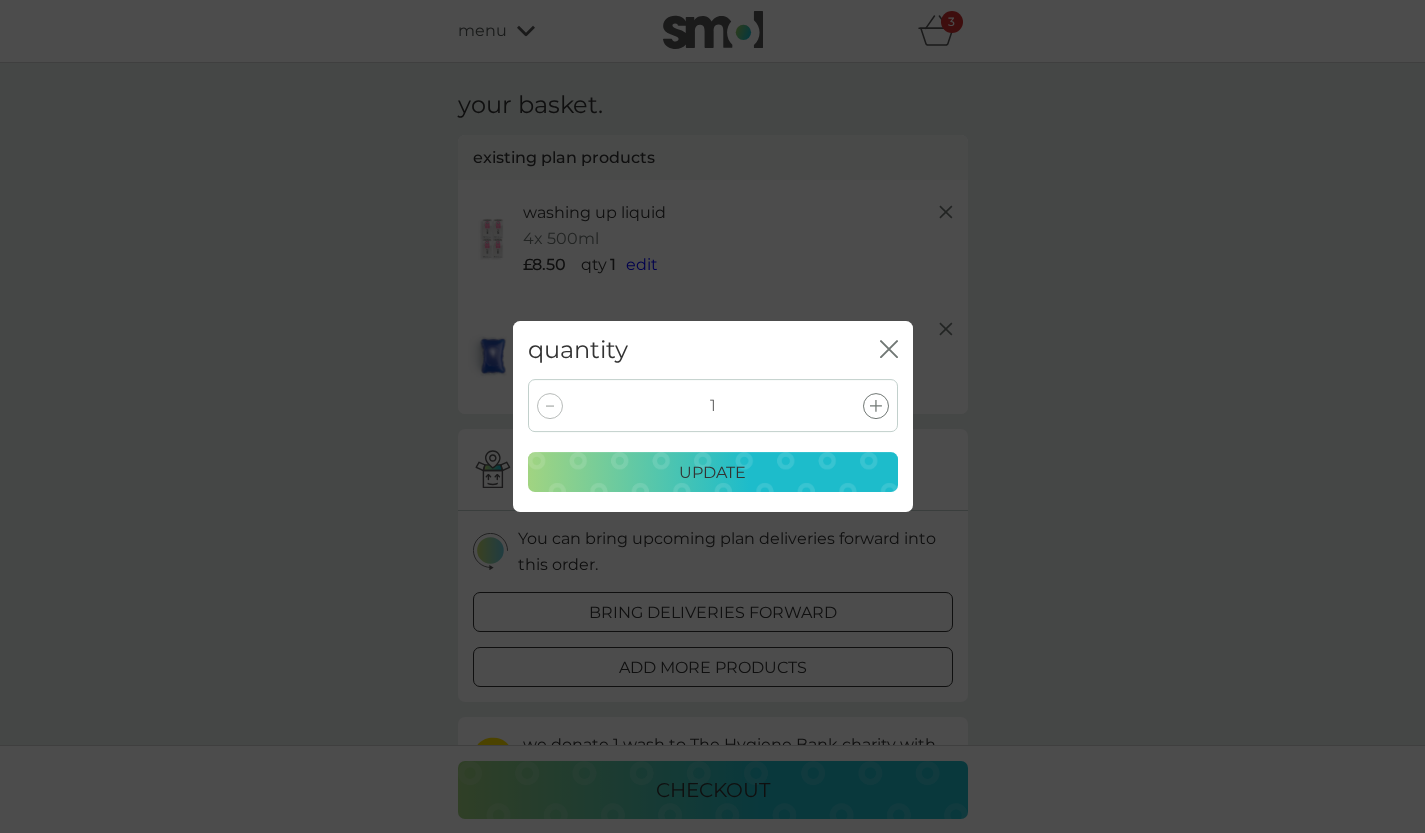 click on "update" at bounding box center [713, 473] 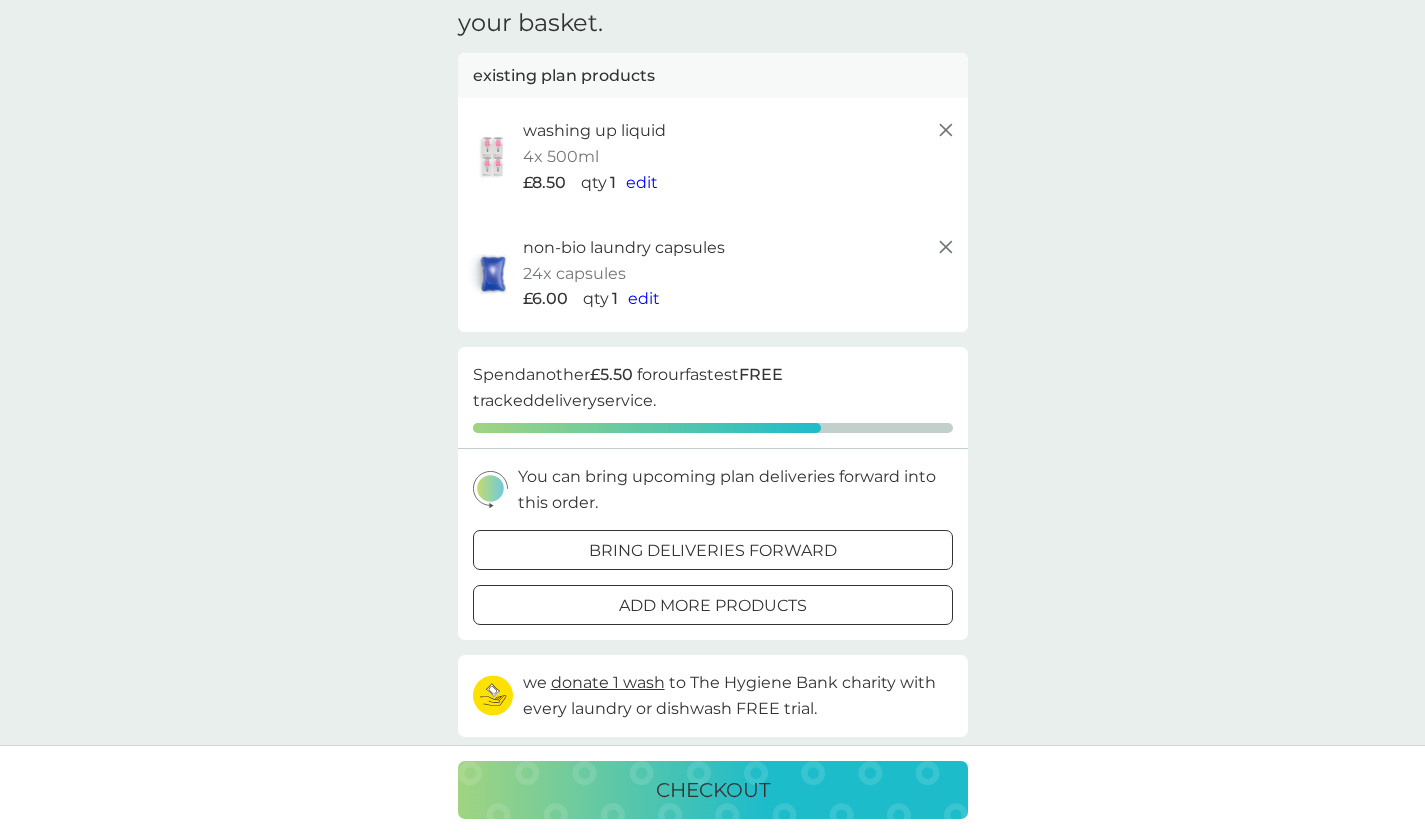 scroll, scrollTop: 67, scrollLeft: 0, axis: vertical 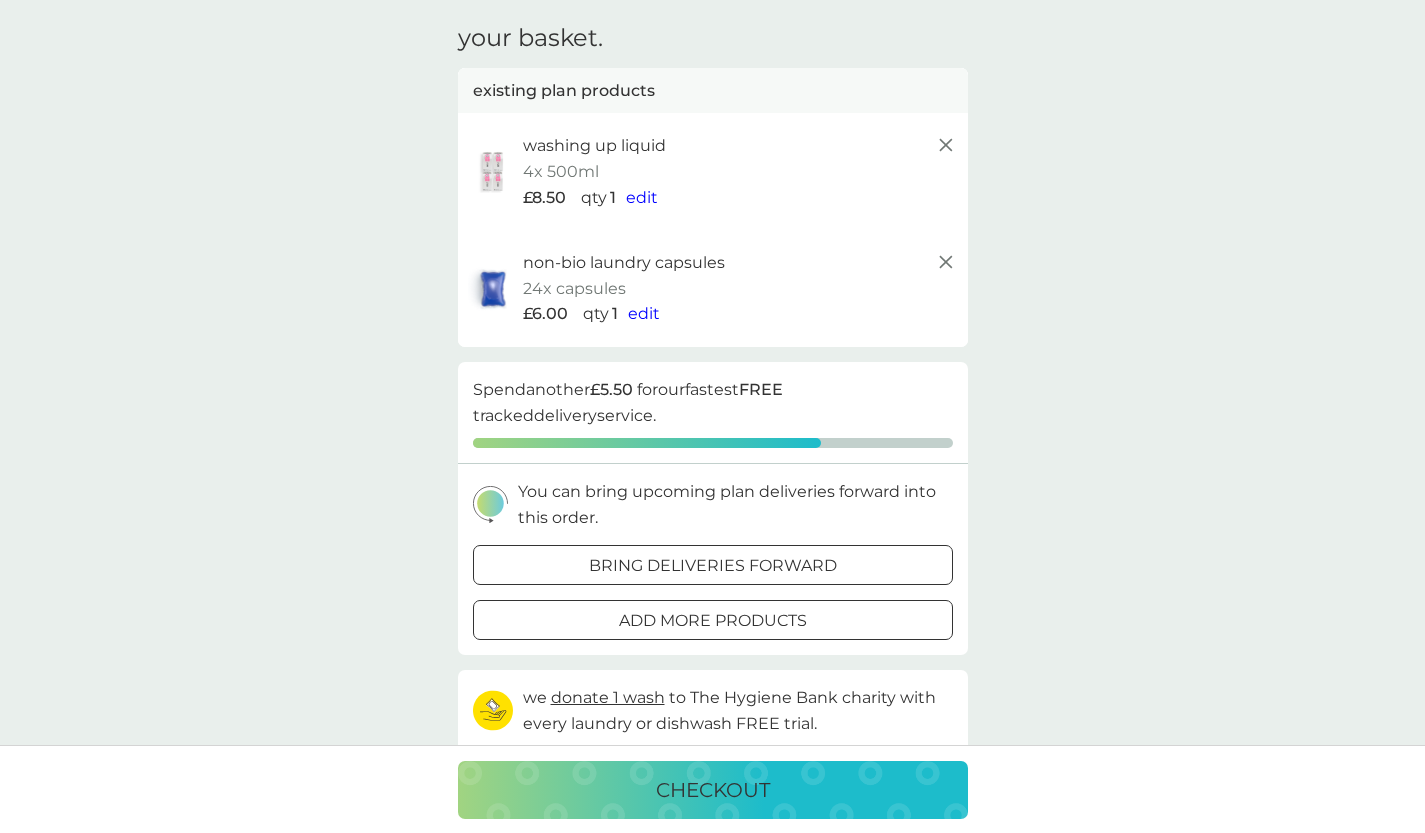 click on "edit" at bounding box center (644, 313) 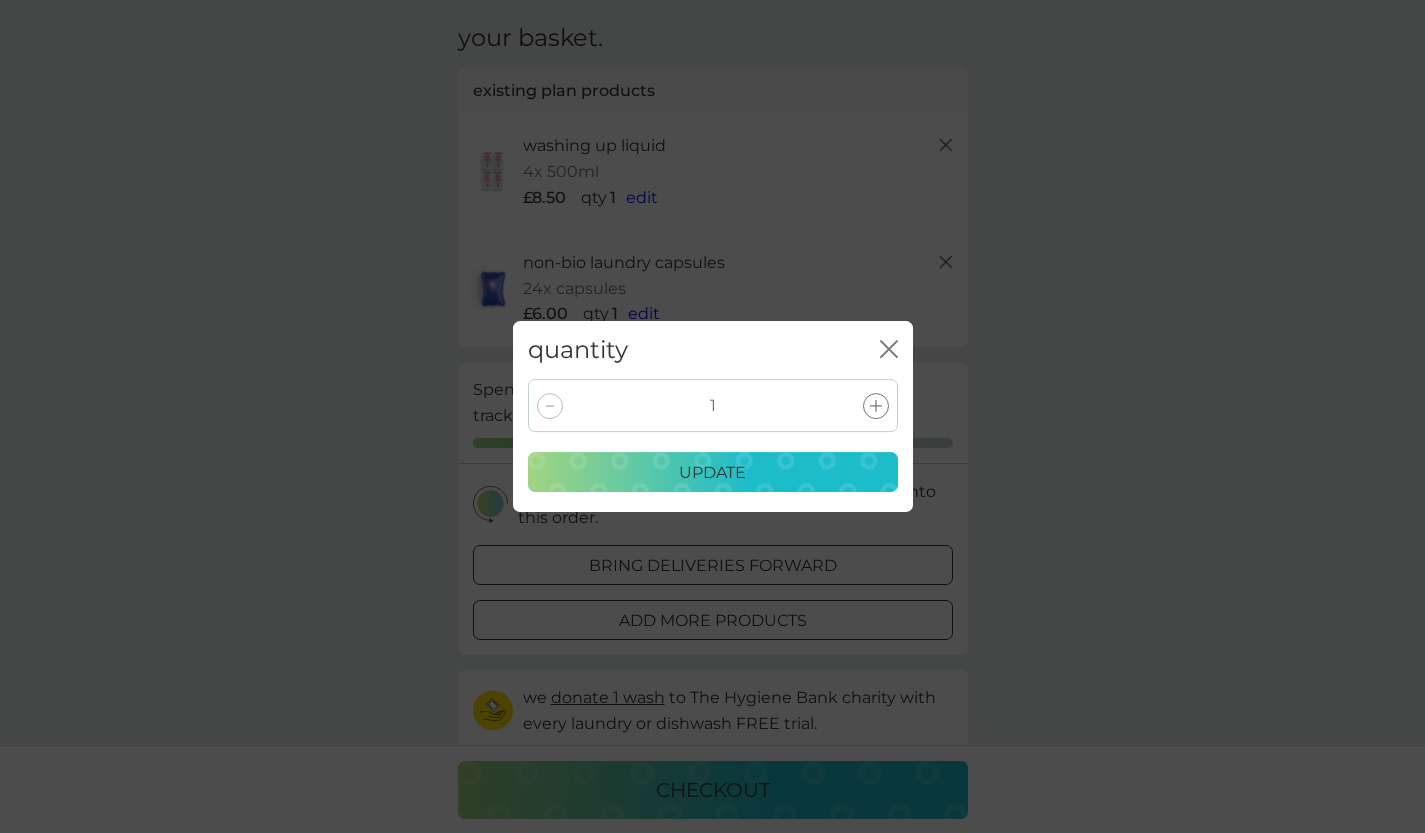 click 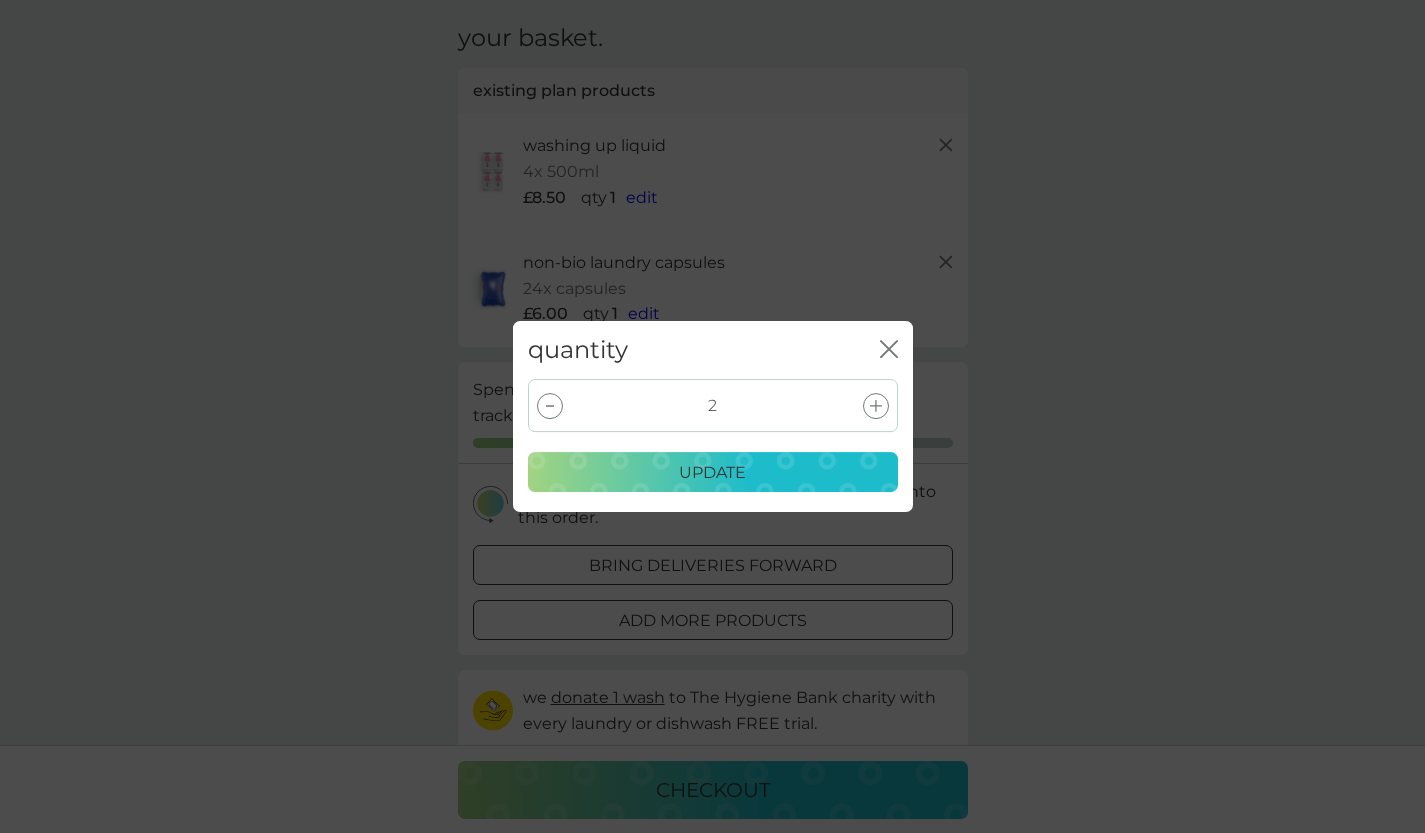 click on "update" at bounding box center (713, 473) 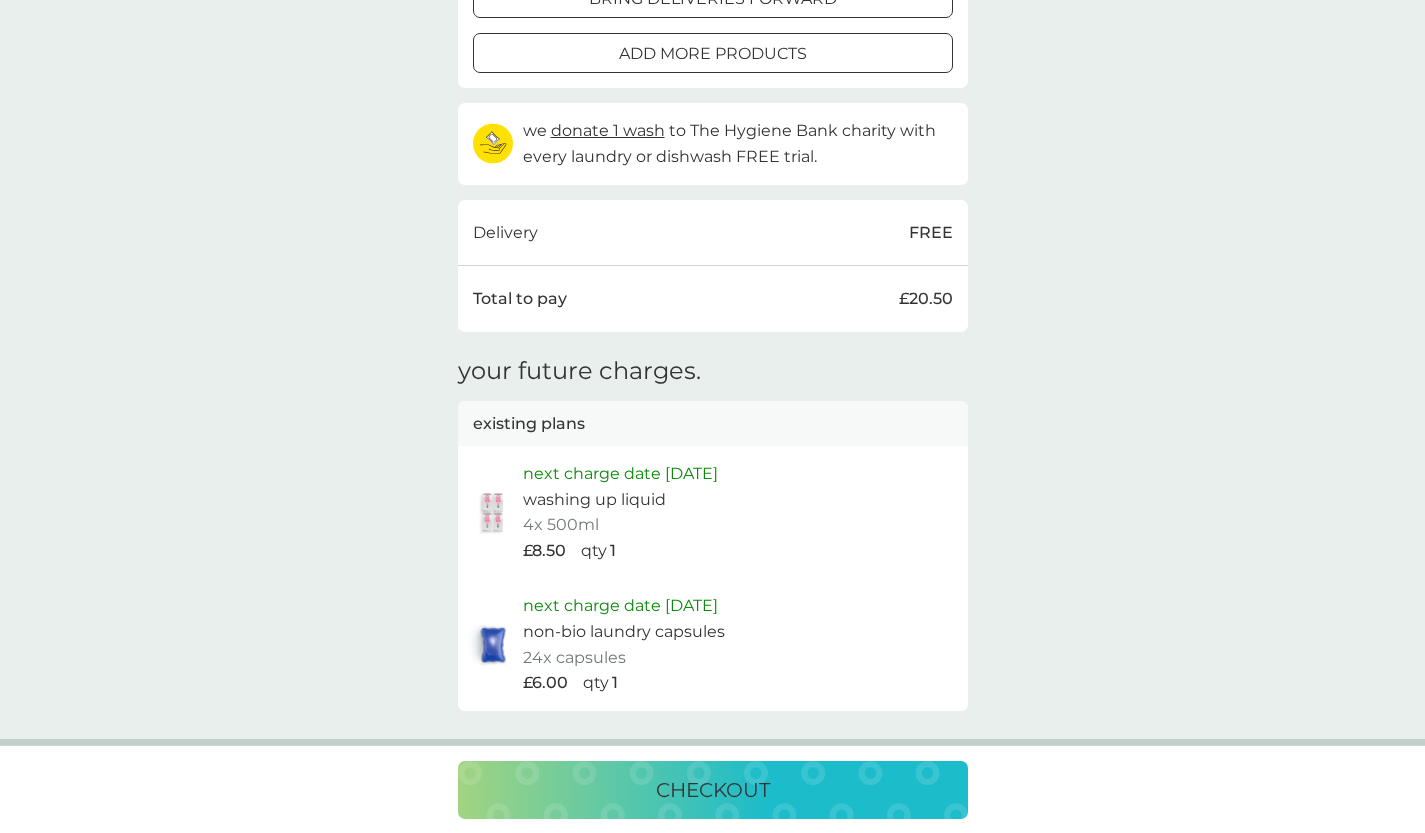 scroll, scrollTop: 617, scrollLeft: 0, axis: vertical 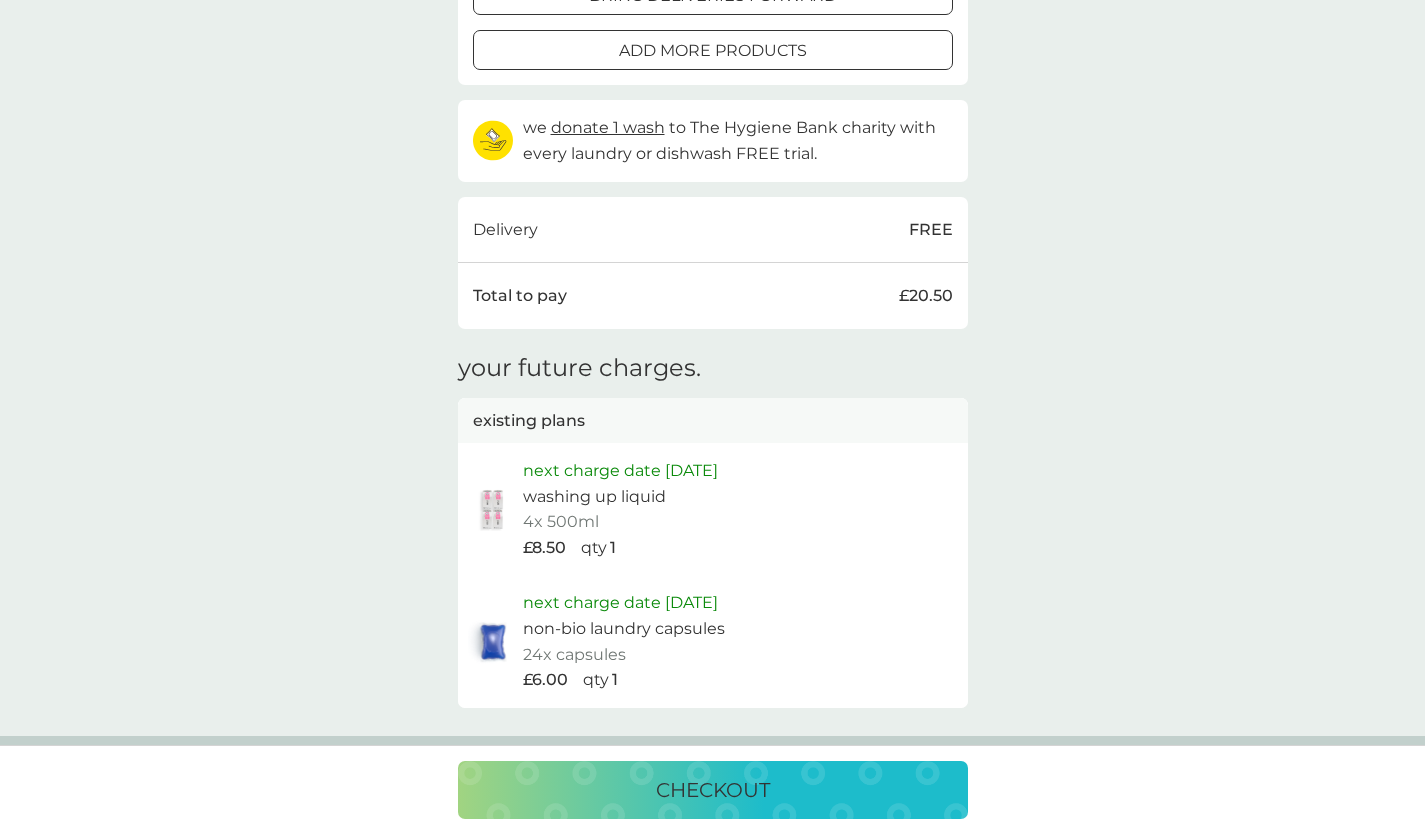 click on "checkout" at bounding box center (713, 790) 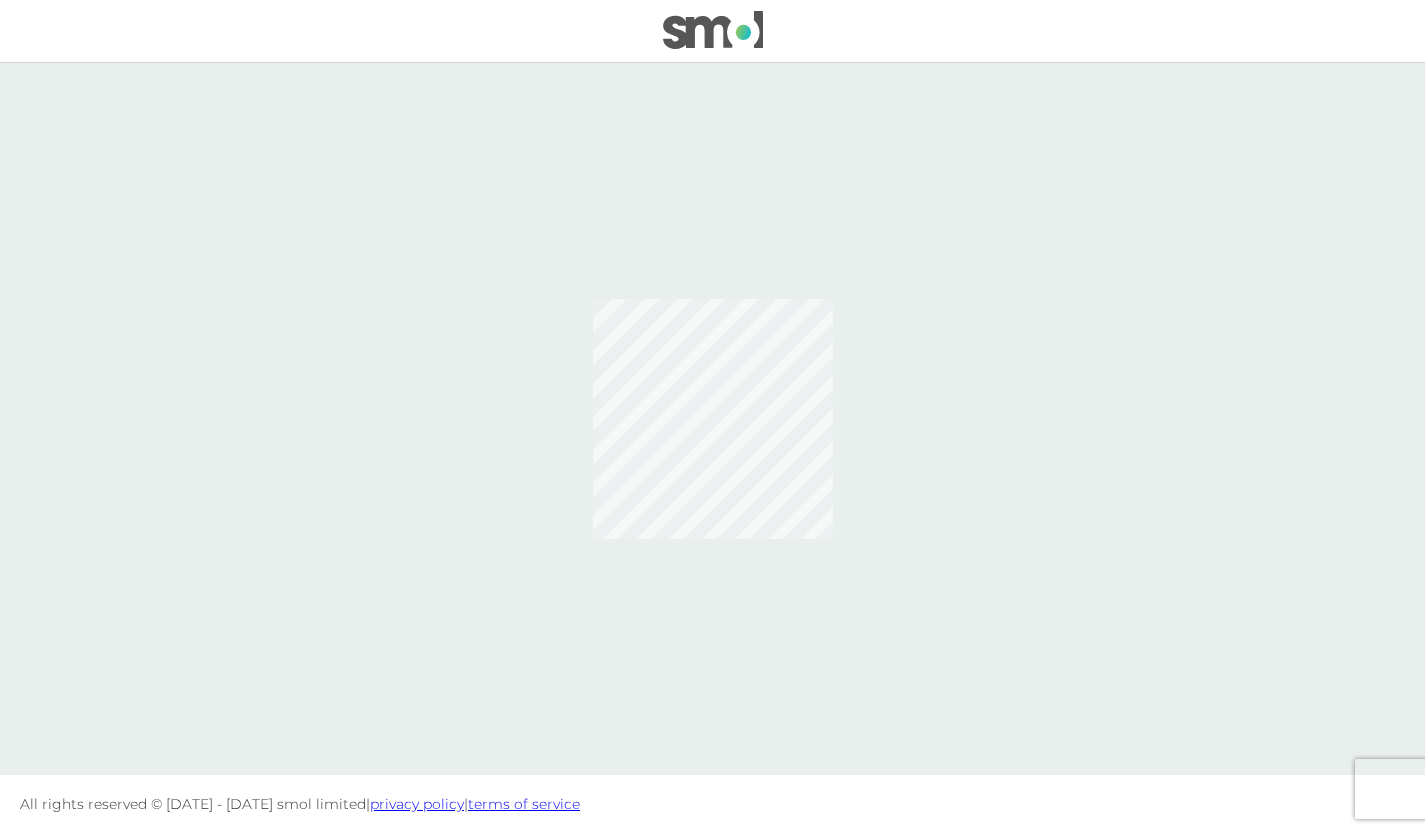 scroll, scrollTop: 0, scrollLeft: 0, axis: both 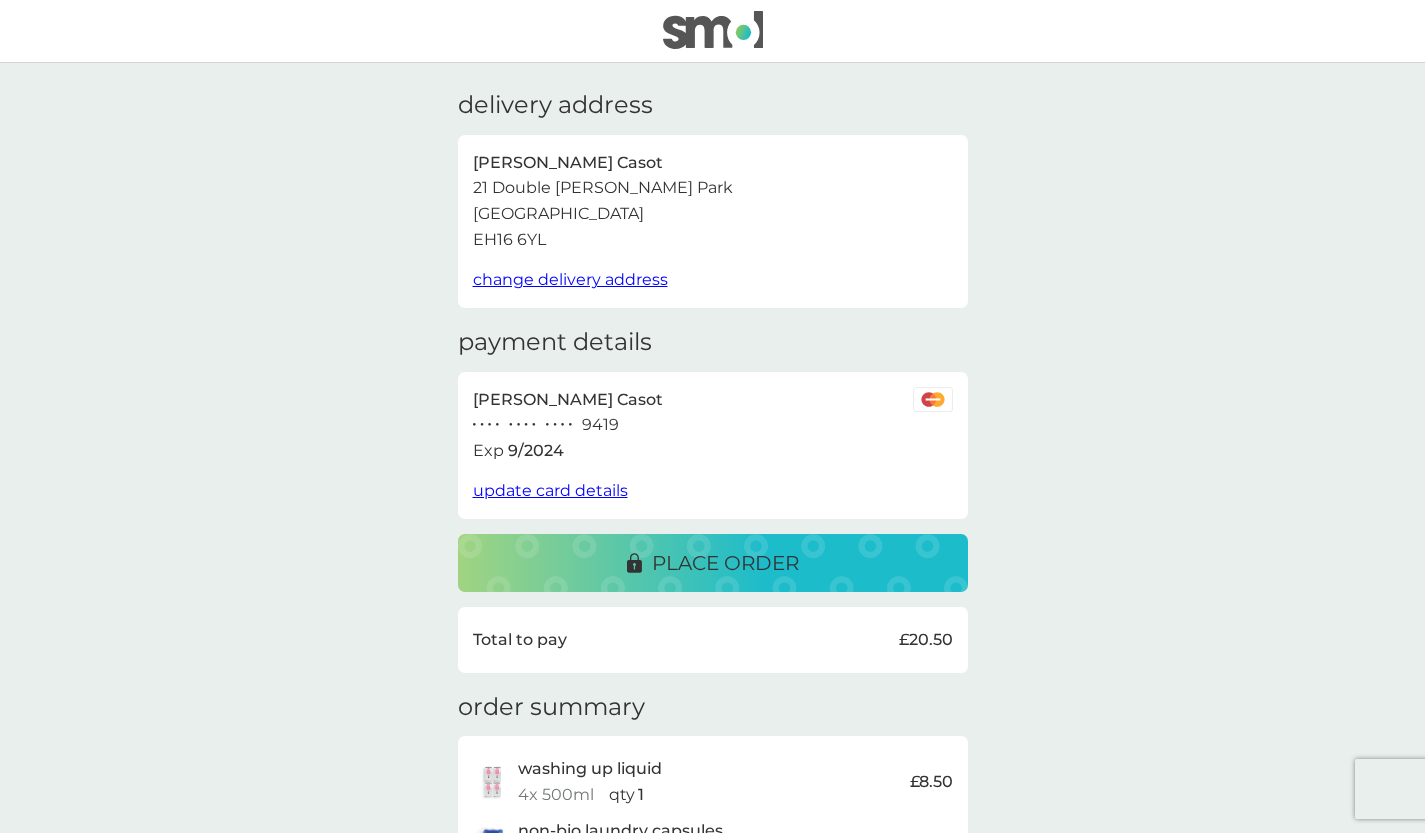 click on "place order" at bounding box center (725, 563) 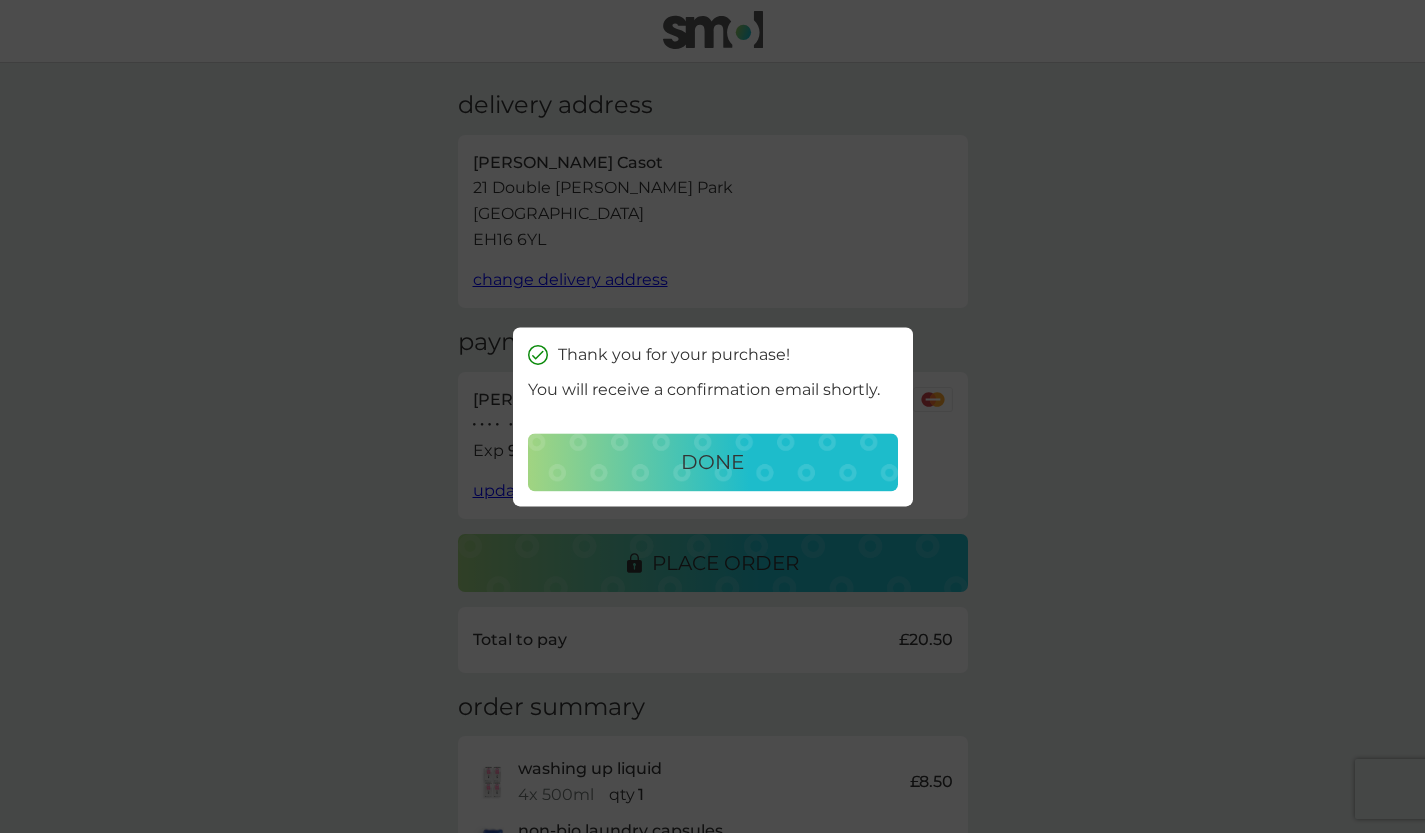 click on "done" at bounding box center [713, 462] 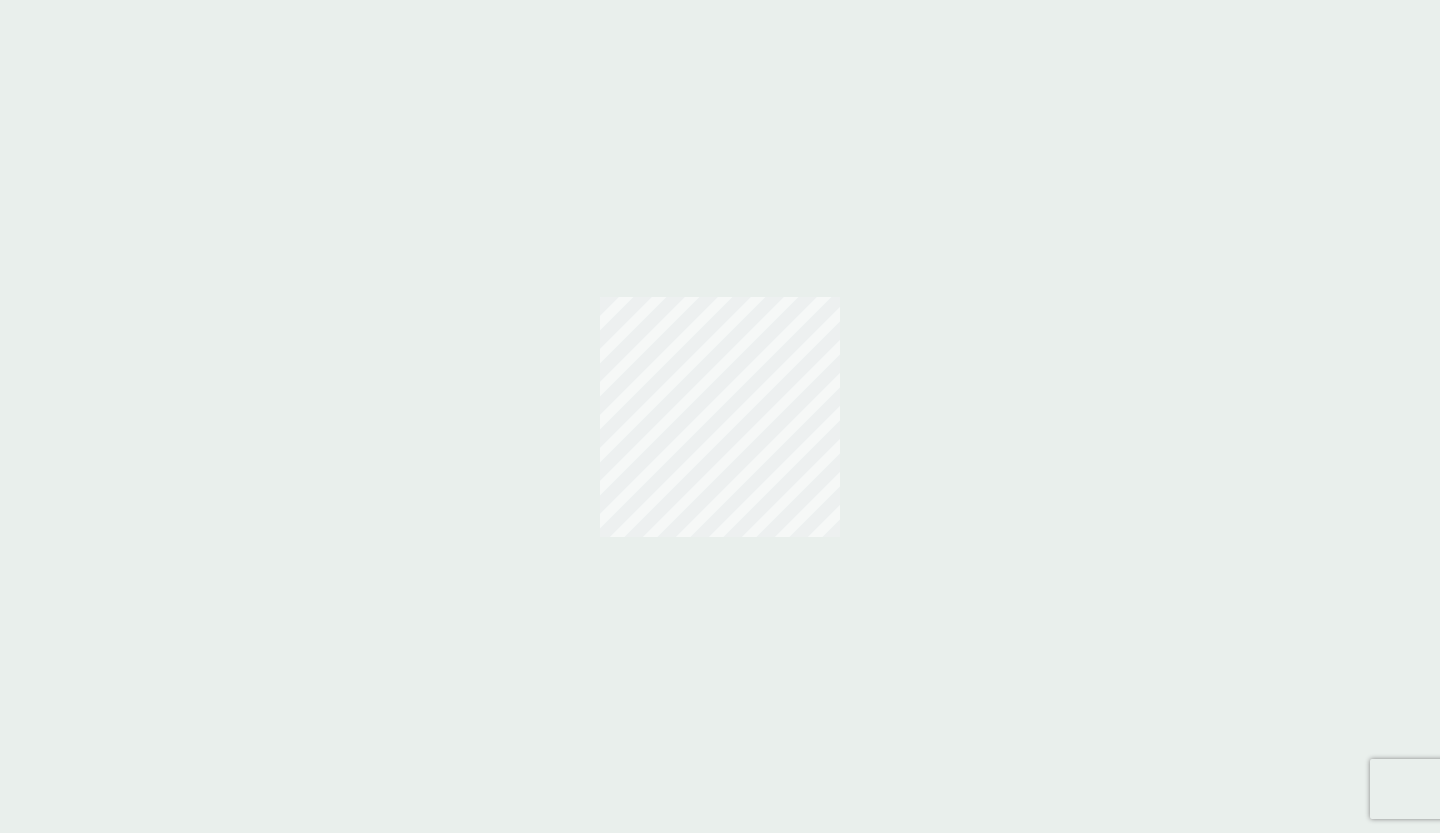 scroll, scrollTop: 0, scrollLeft: 0, axis: both 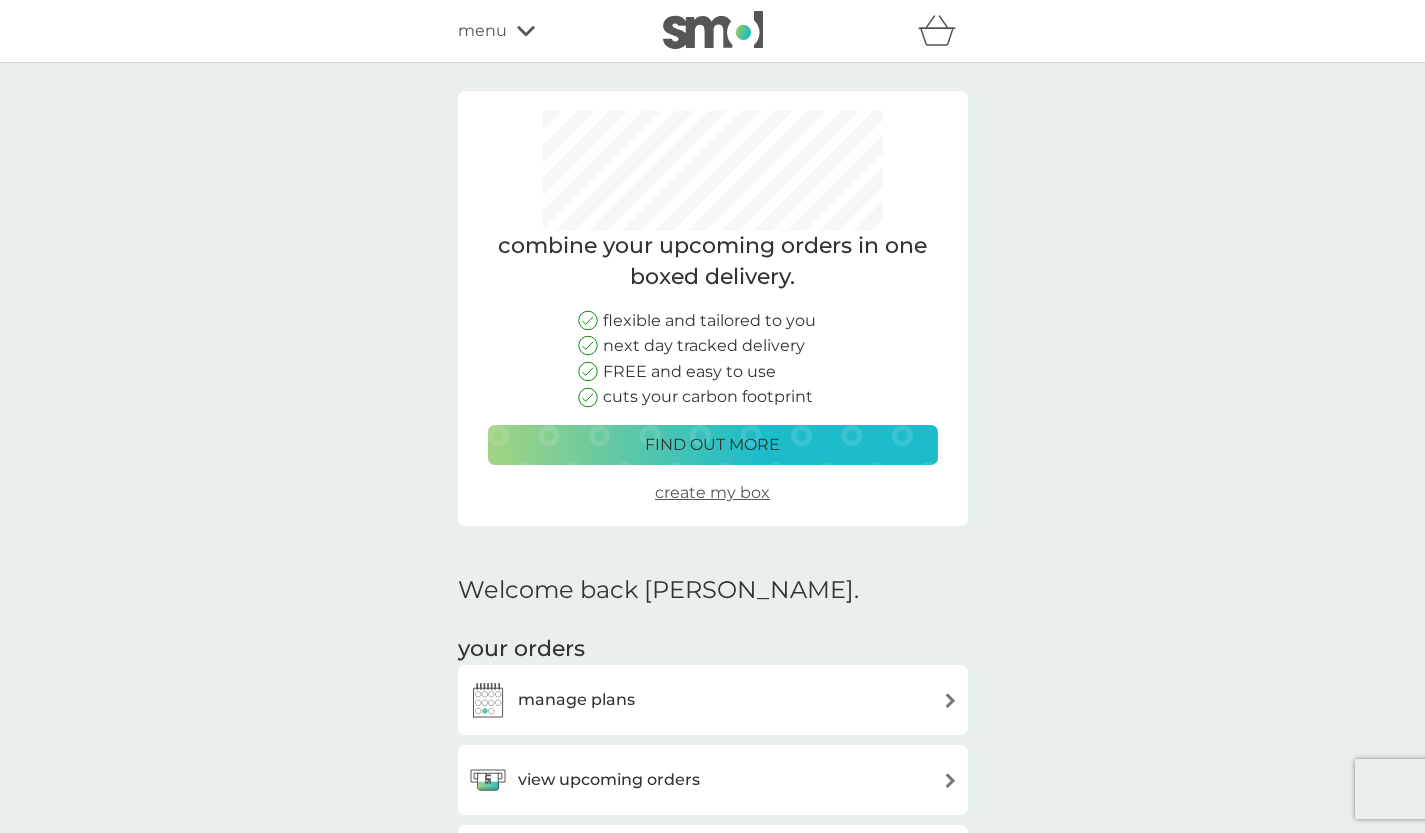 click on "combine your upcoming orders in one boxed delivery. flexible and tailored to you next day tracked delivery FREE and easy to use cuts your carbon footprint find out more create my box" at bounding box center (713, 308) 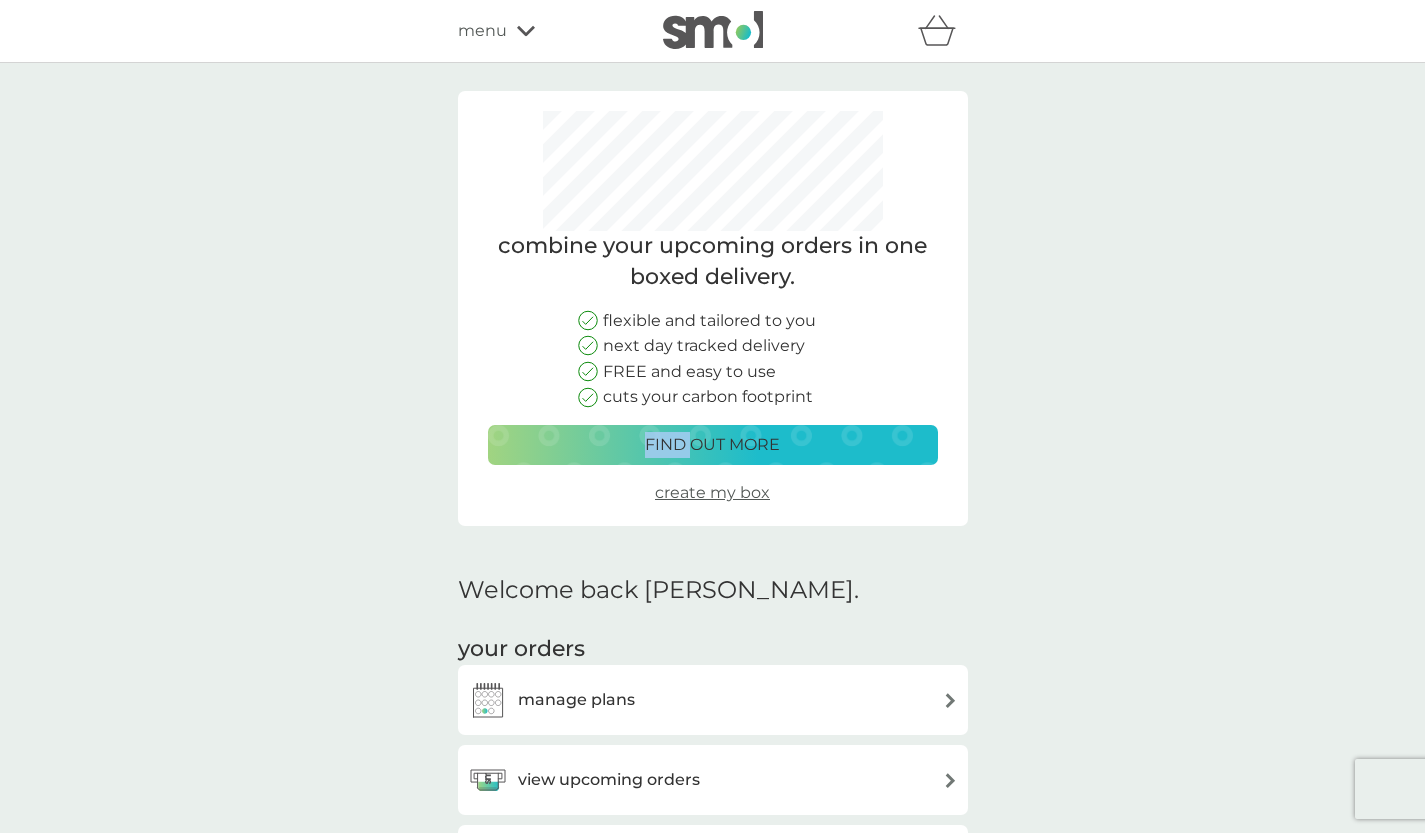 click on "combine your upcoming orders in one boxed delivery. flexible and tailored to you next day tracked delivery FREE and easy to use cuts your carbon footprint find out more create my box" at bounding box center [713, 308] 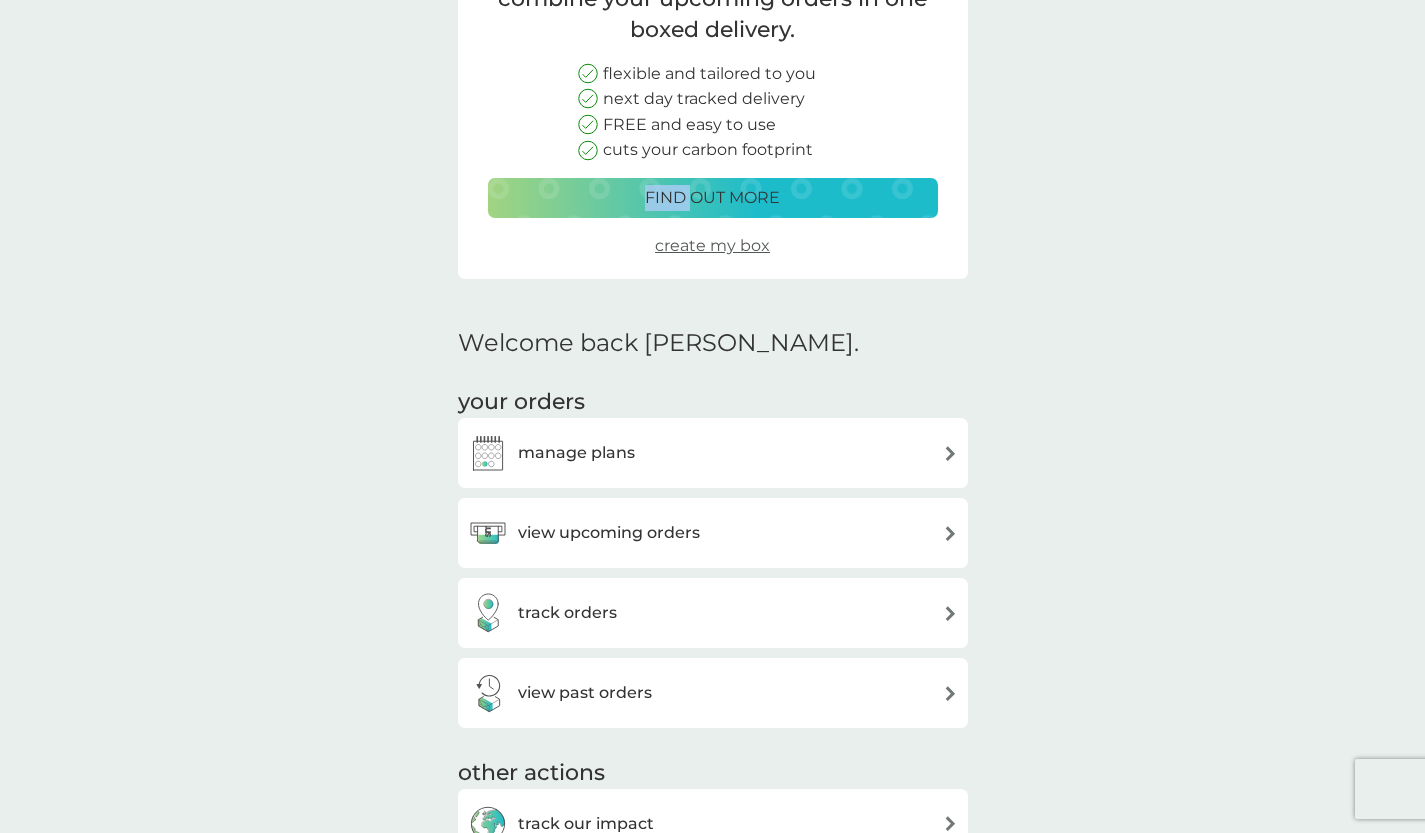 scroll, scrollTop: 0, scrollLeft: 0, axis: both 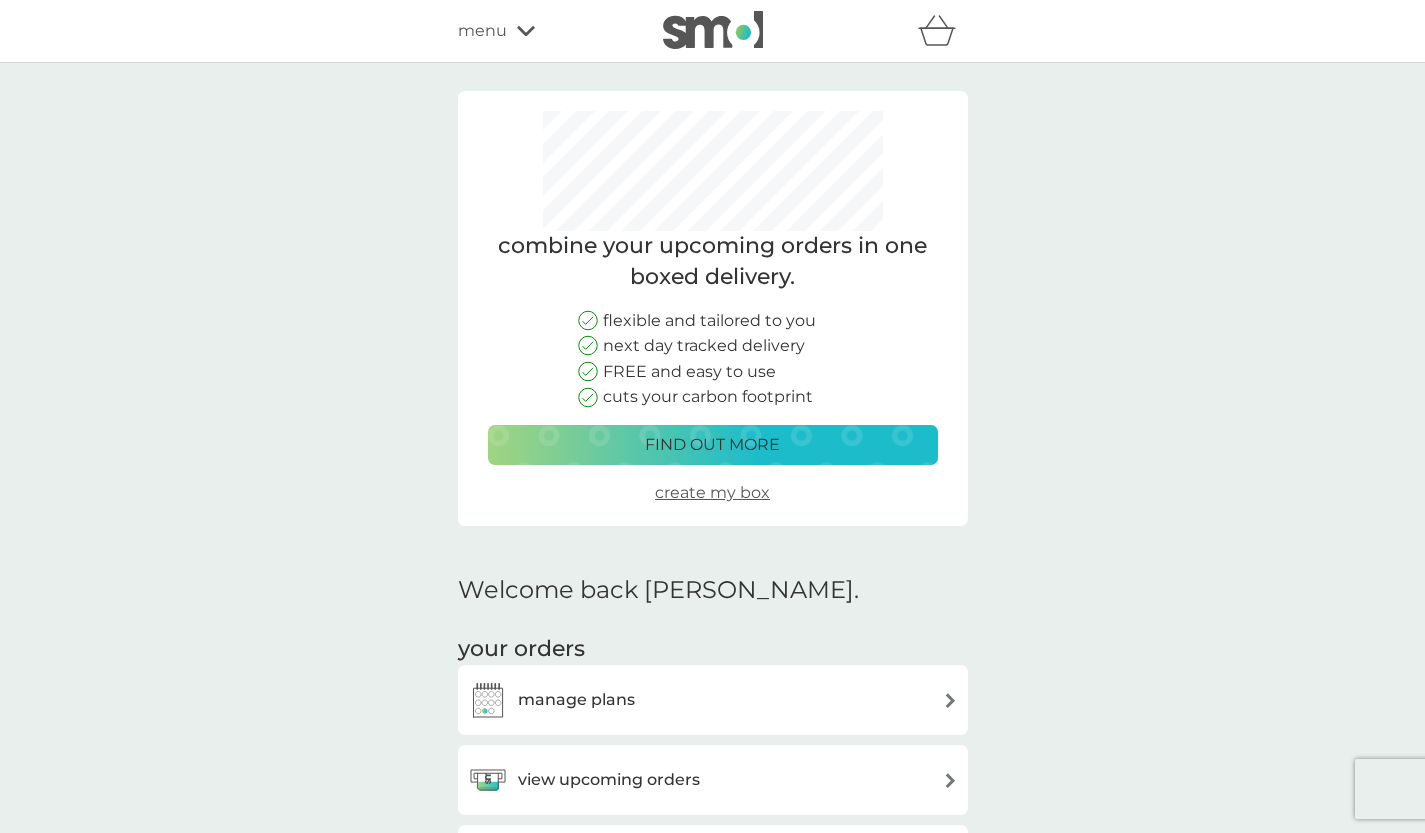 click on "menu" at bounding box center (482, 31) 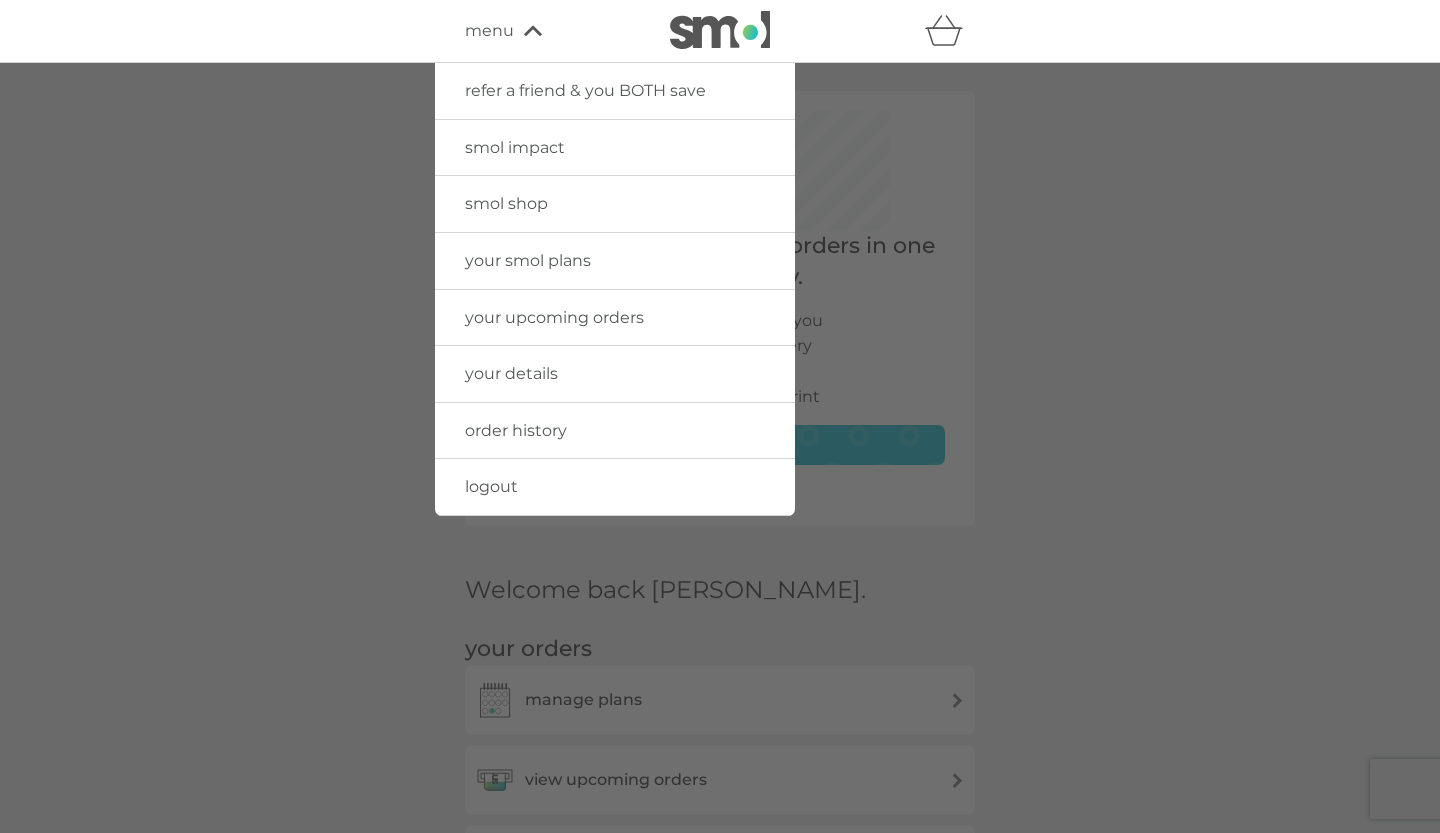 click on "your smol plans" at bounding box center (528, 260) 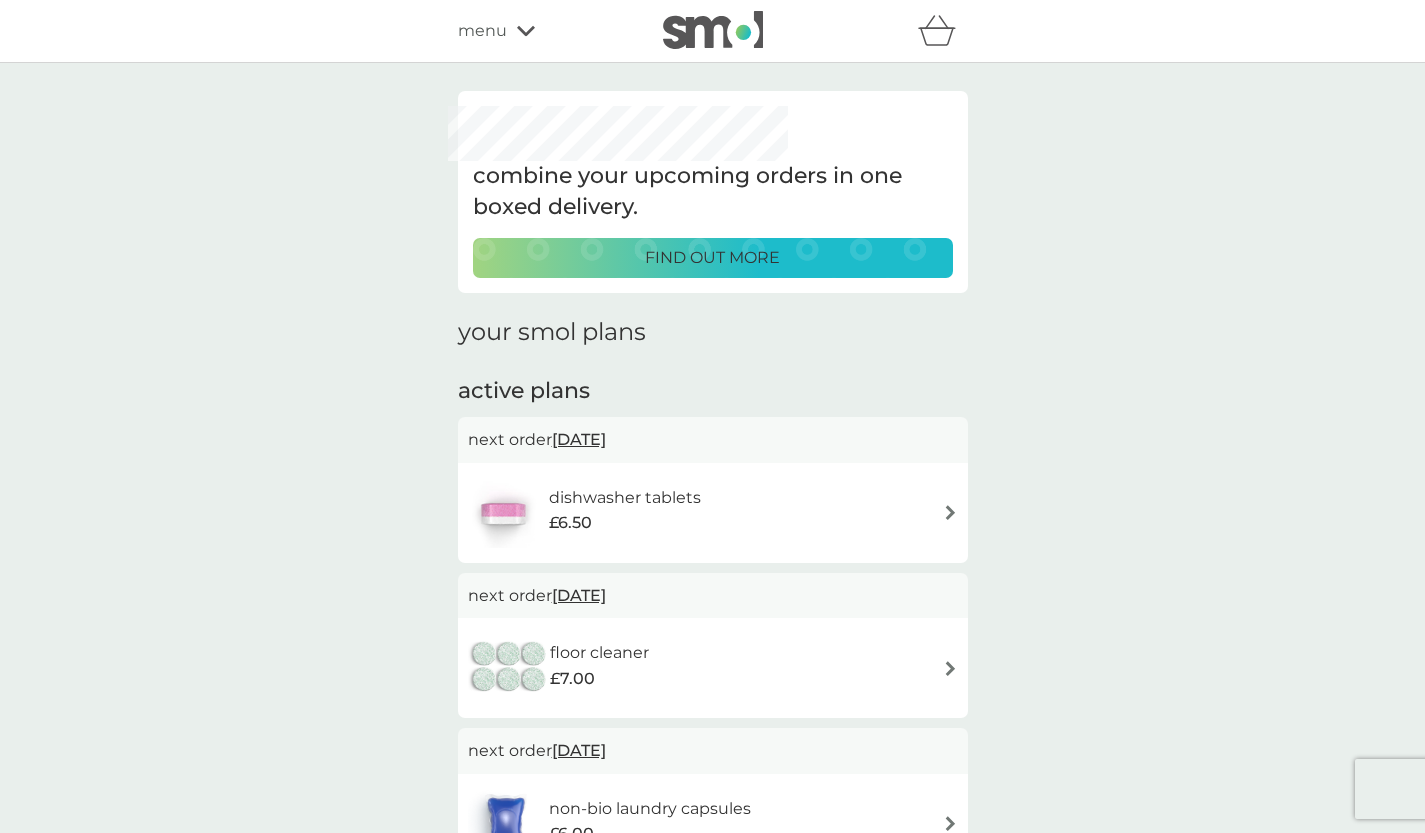 click on "menu" at bounding box center [482, 31] 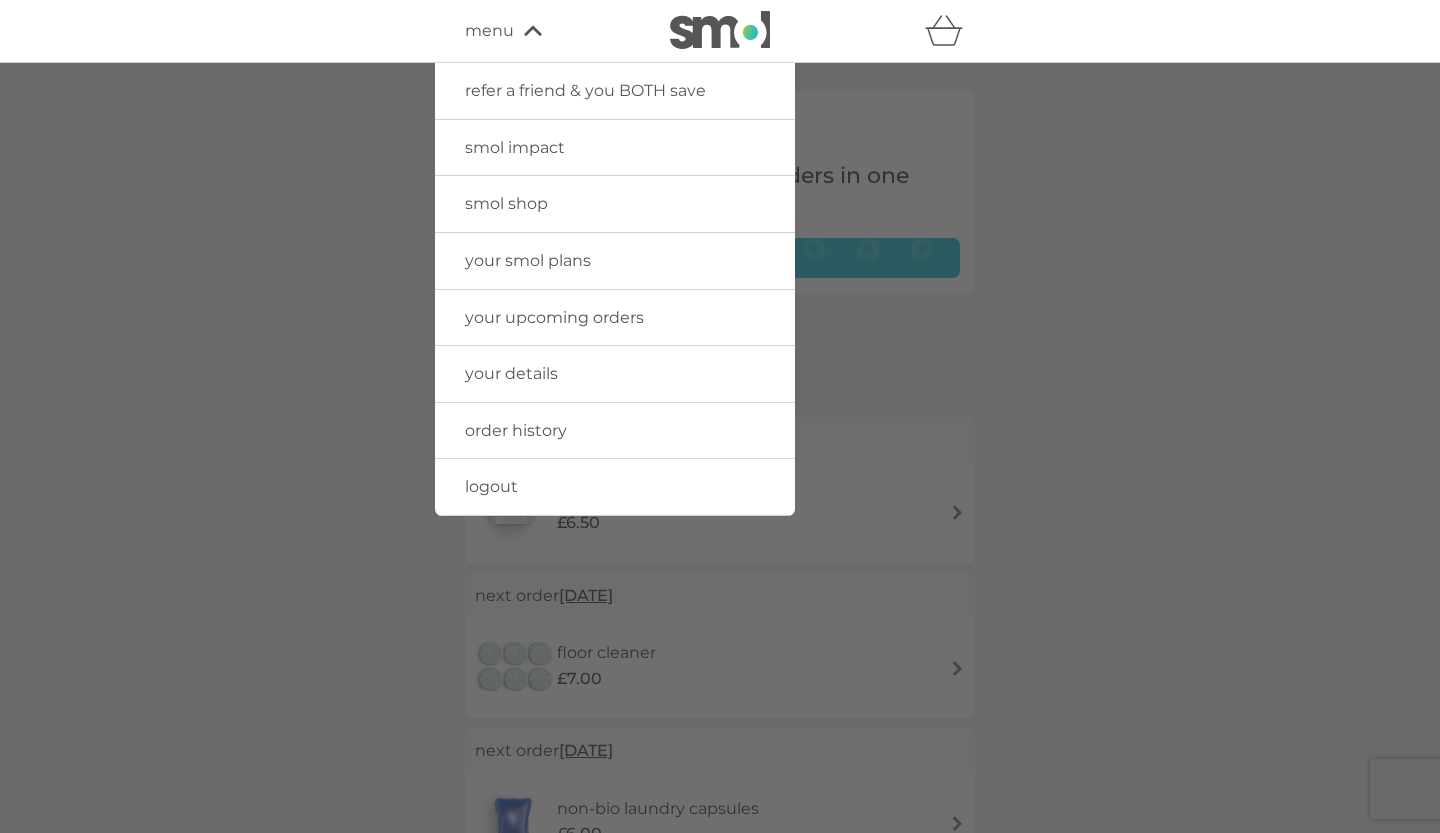 click on "your upcoming orders" at bounding box center (554, 317) 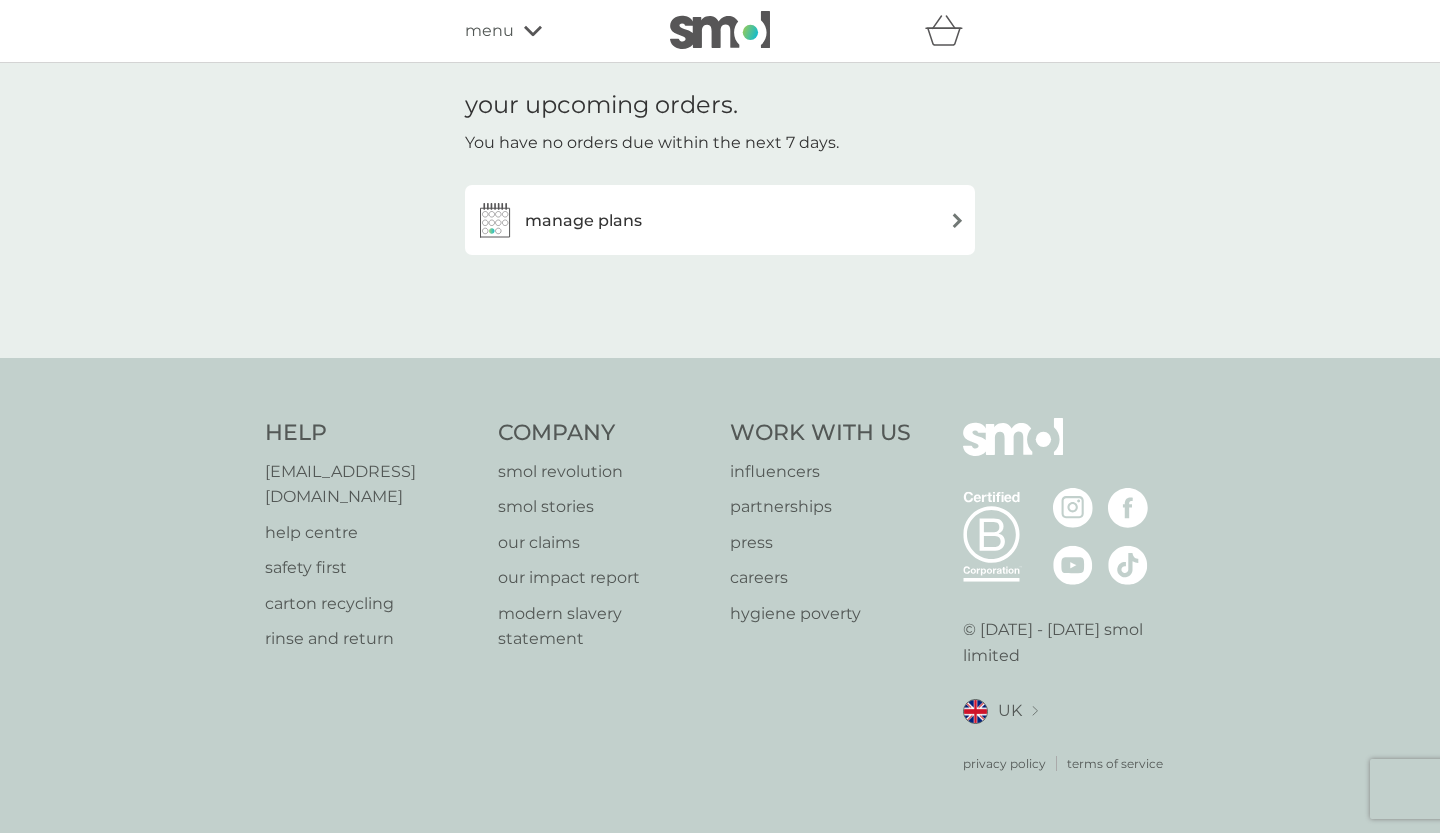 click on "menu" at bounding box center [489, 31] 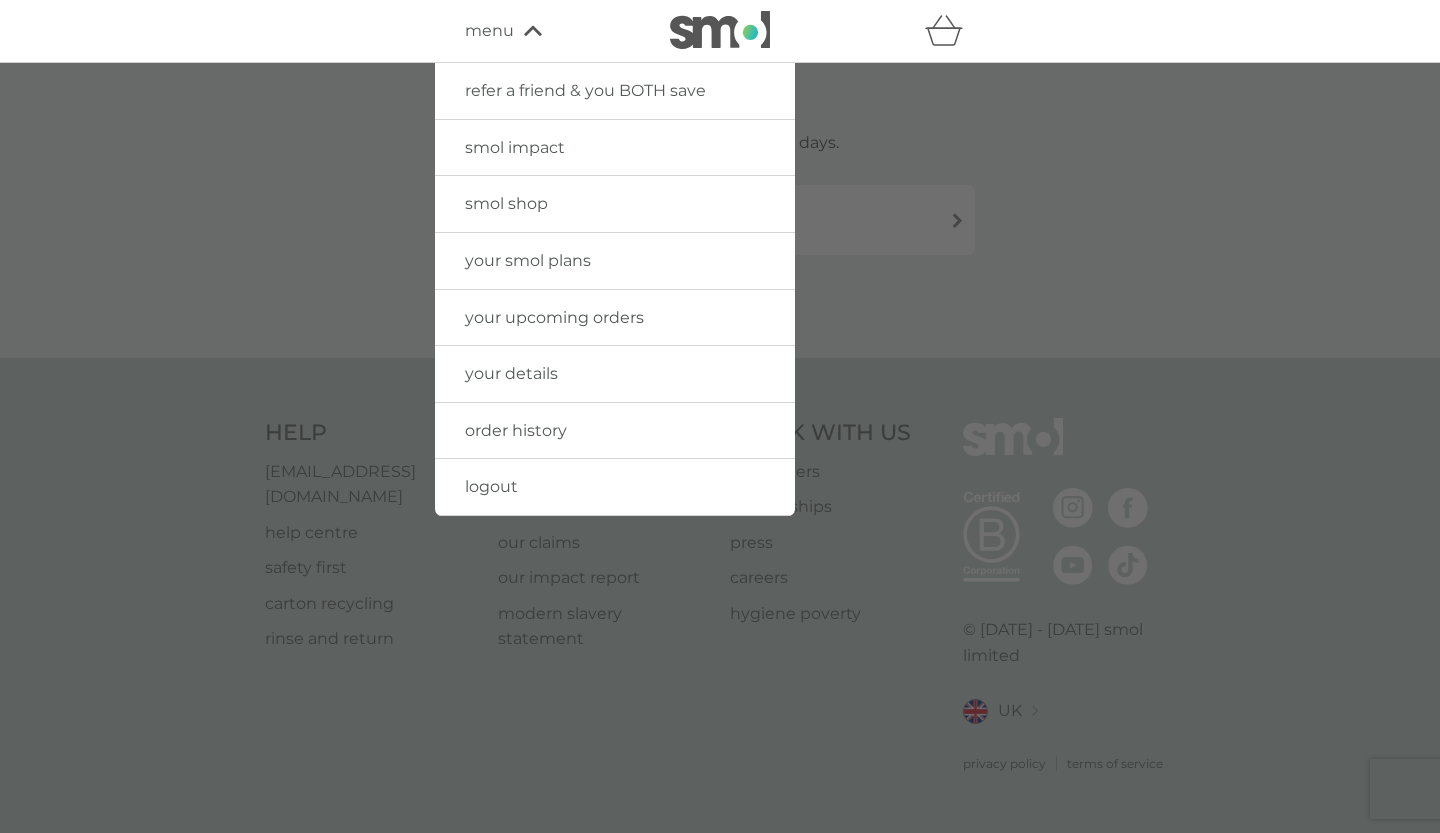 click on "order history" at bounding box center [516, 430] 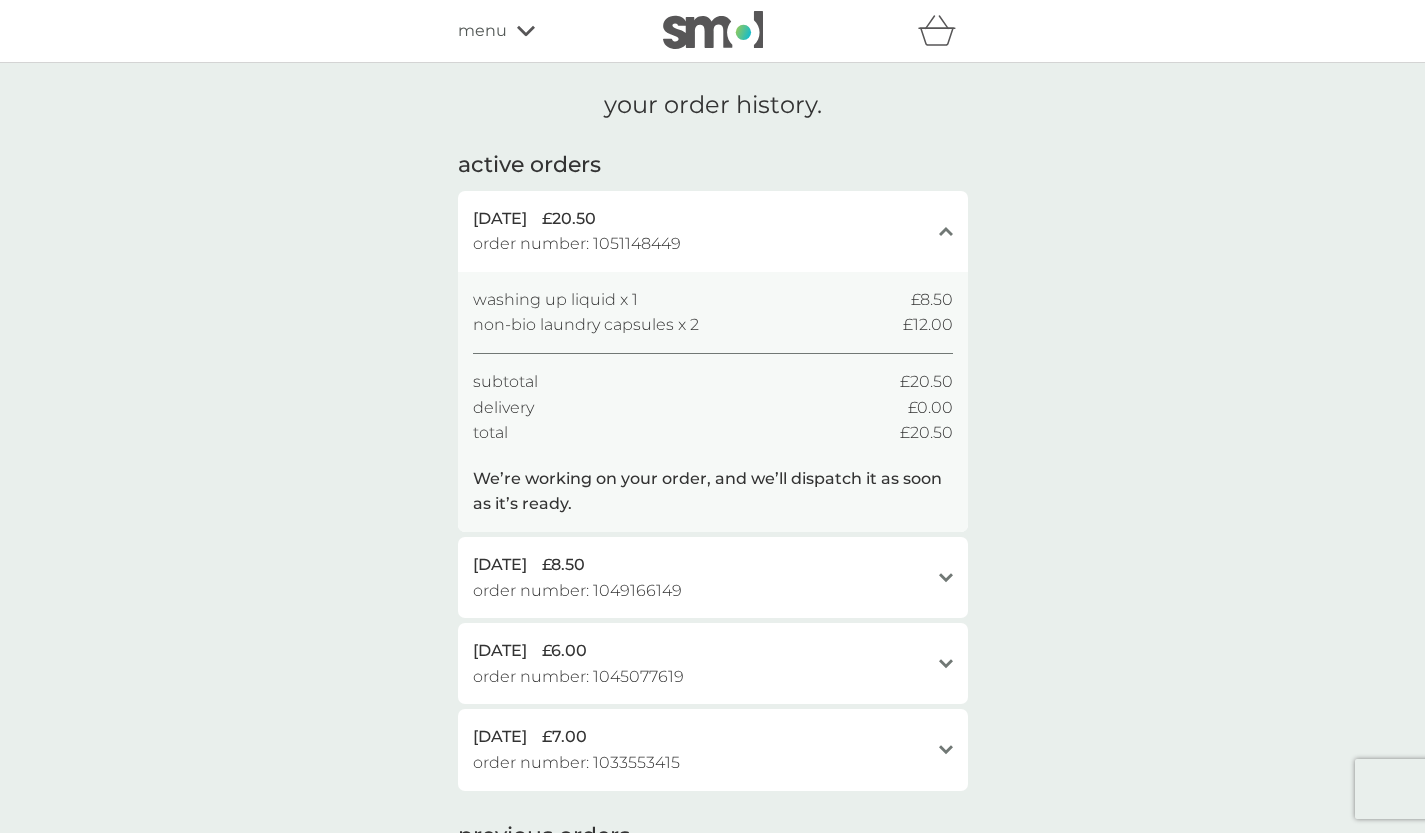 click on "11 Jul 2025 £8.50" at bounding box center (701, 565) 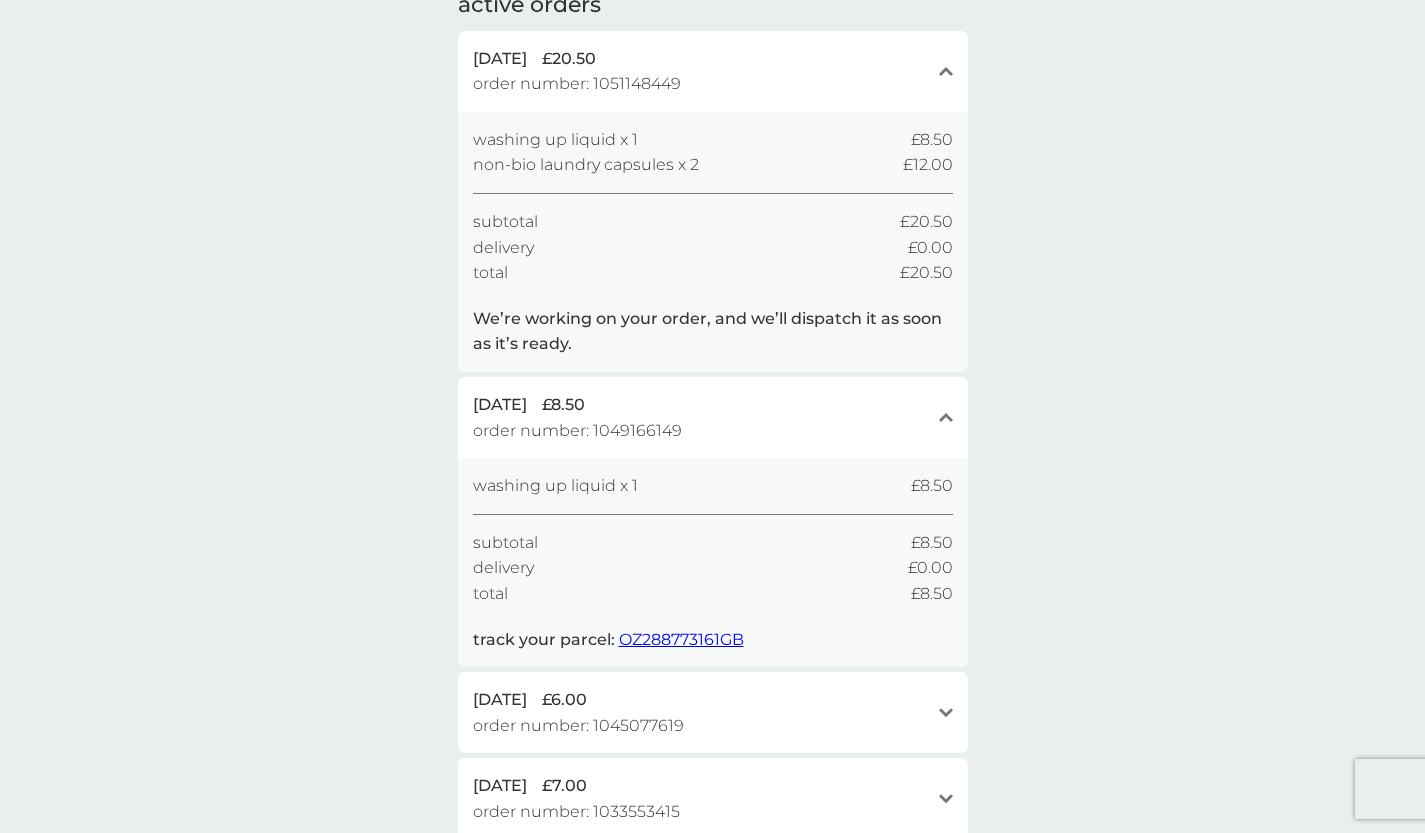 scroll, scrollTop: 161, scrollLeft: 0, axis: vertical 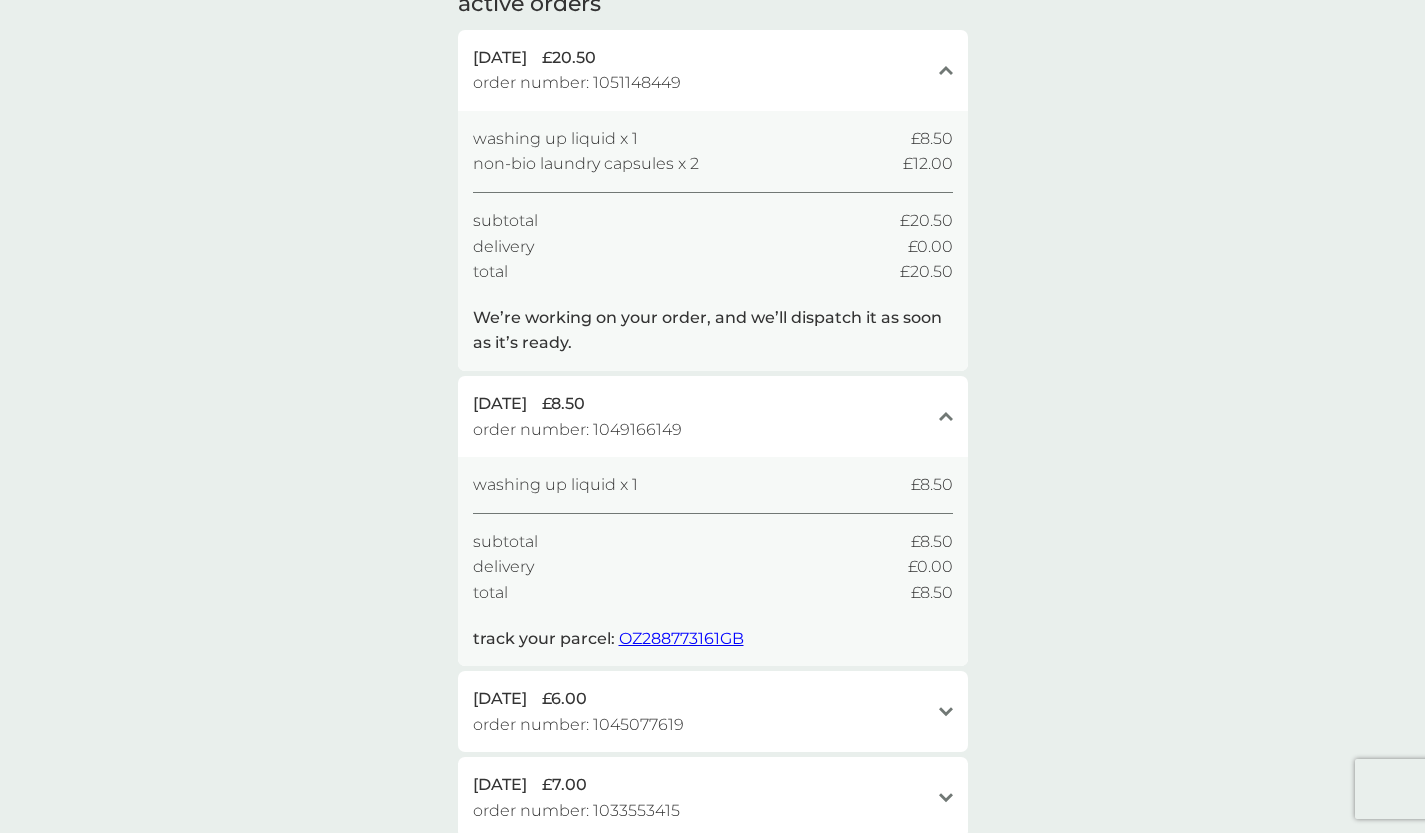 click on "OZ288773161GB" at bounding box center (681, 638) 